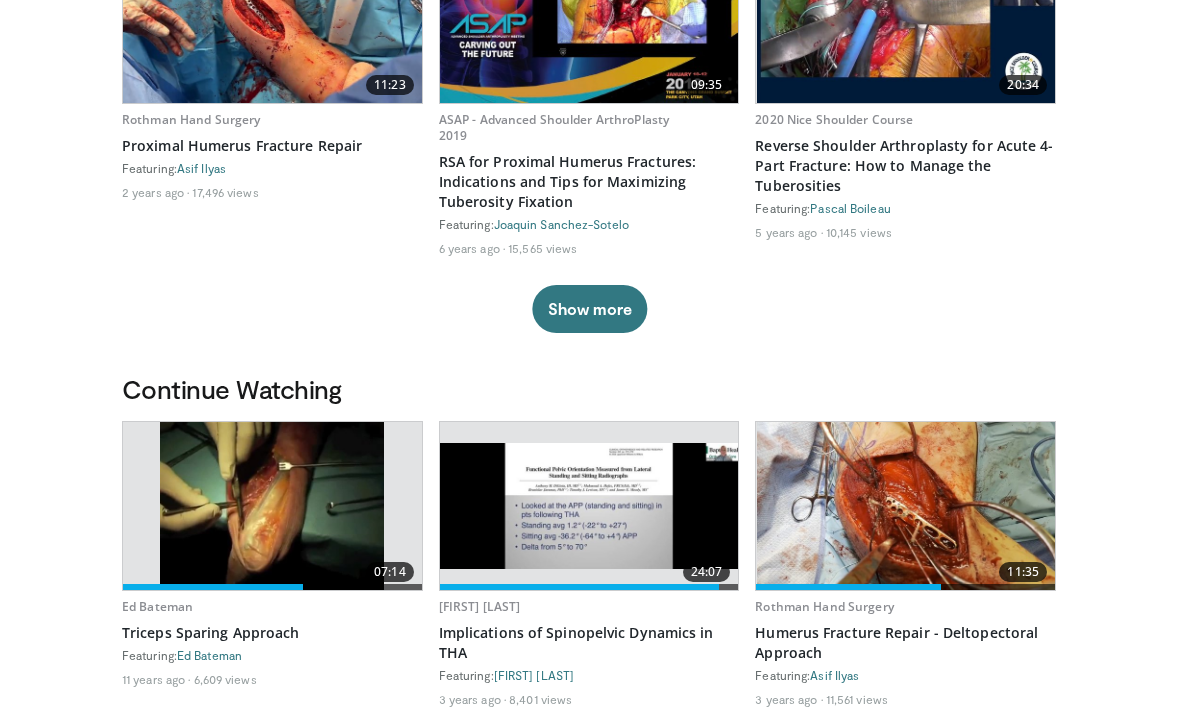 scroll, scrollTop: 308, scrollLeft: 0, axis: vertical 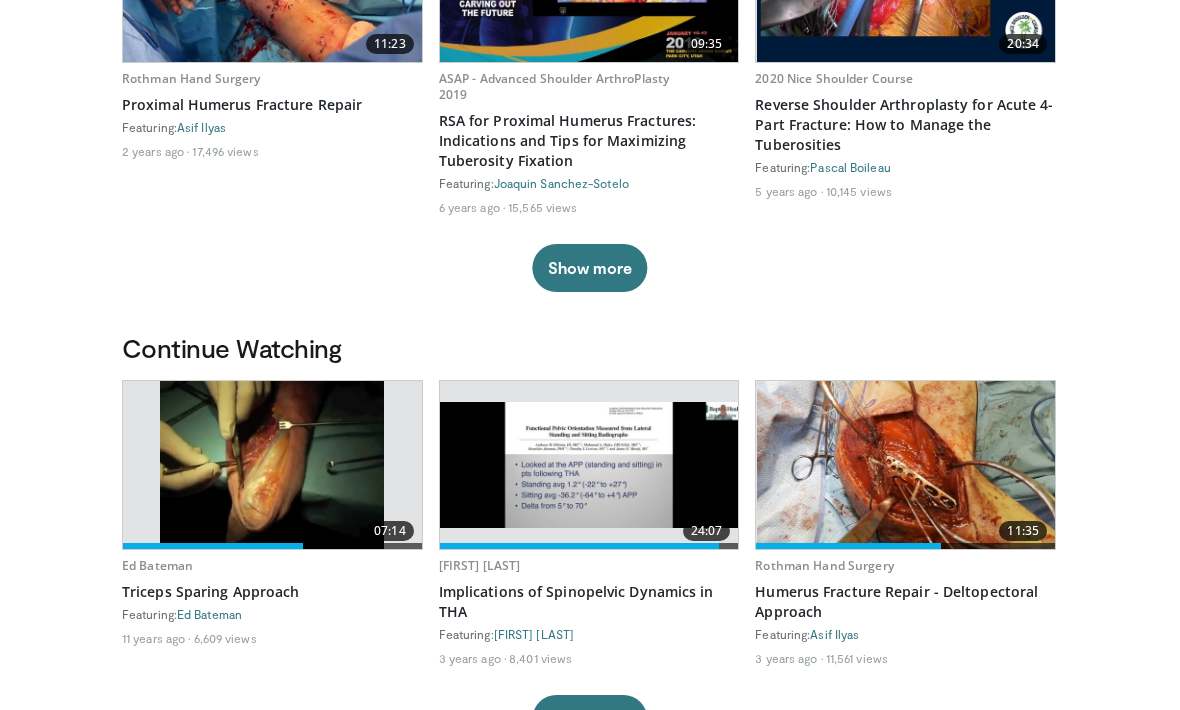 click at bounding box center (272, 466) 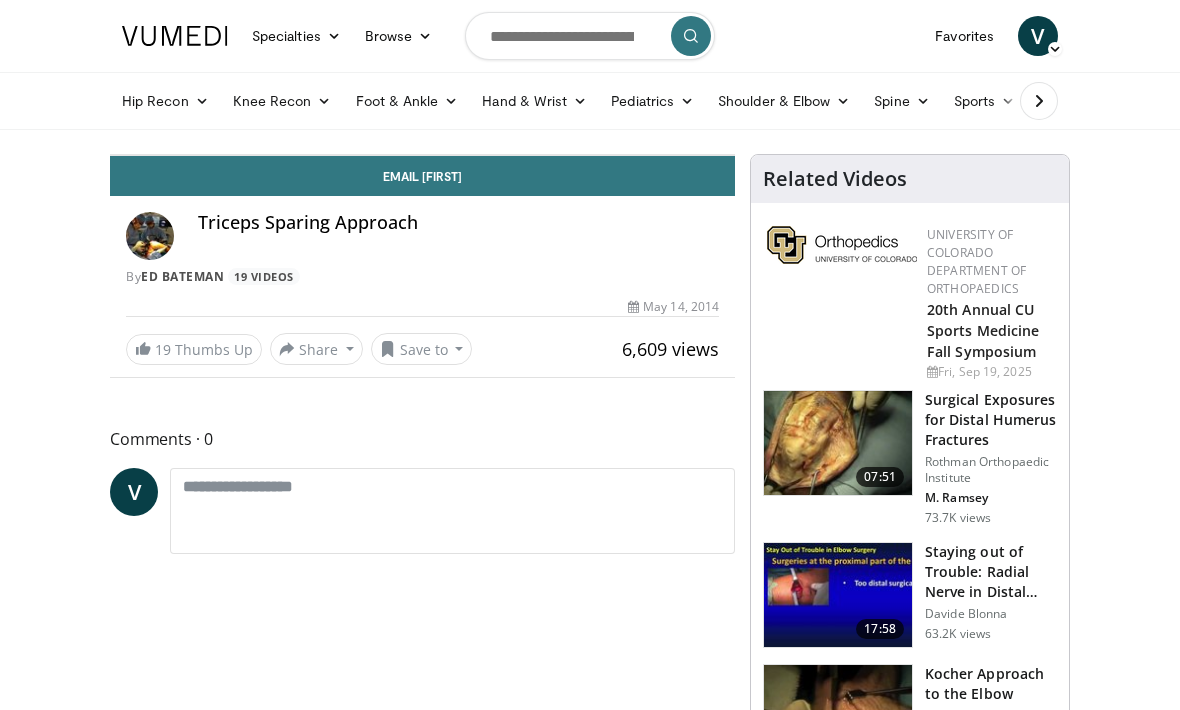 scroll, scrollTop: 0, scrollLeft: 0, axis: both 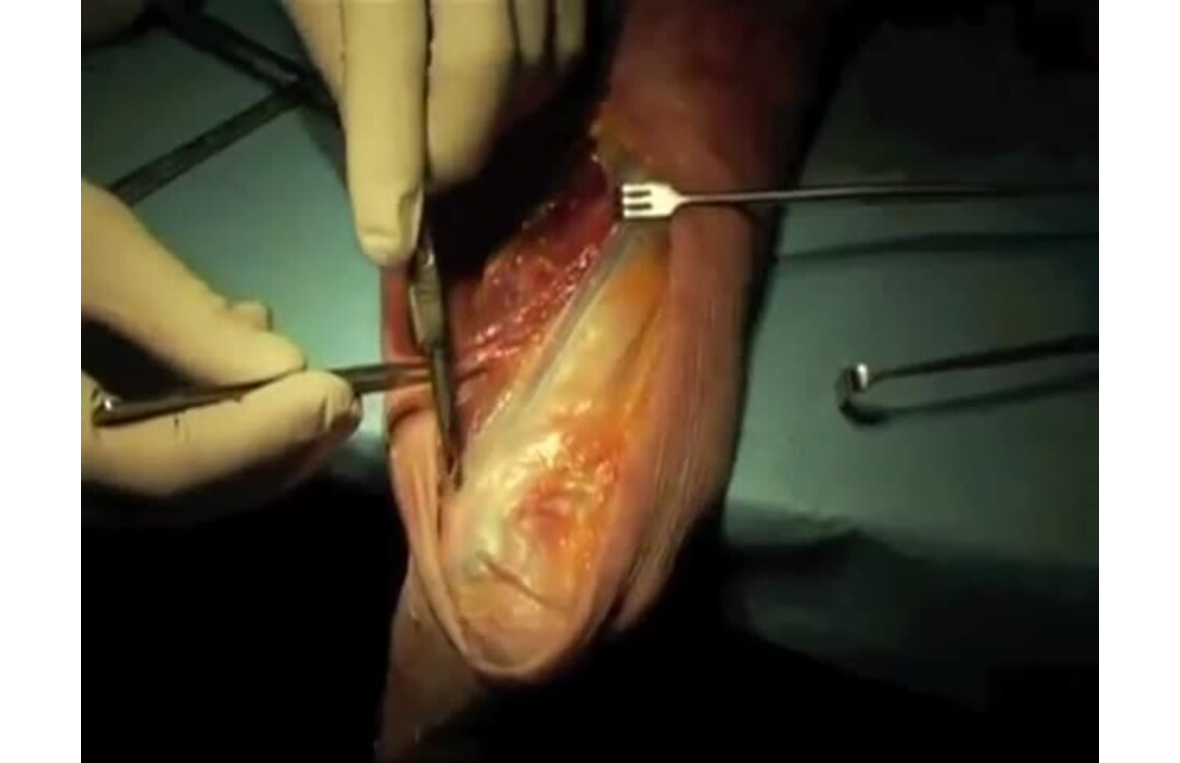click on "10 seconds
Tap to unmute" at bounding box center [590, 381] 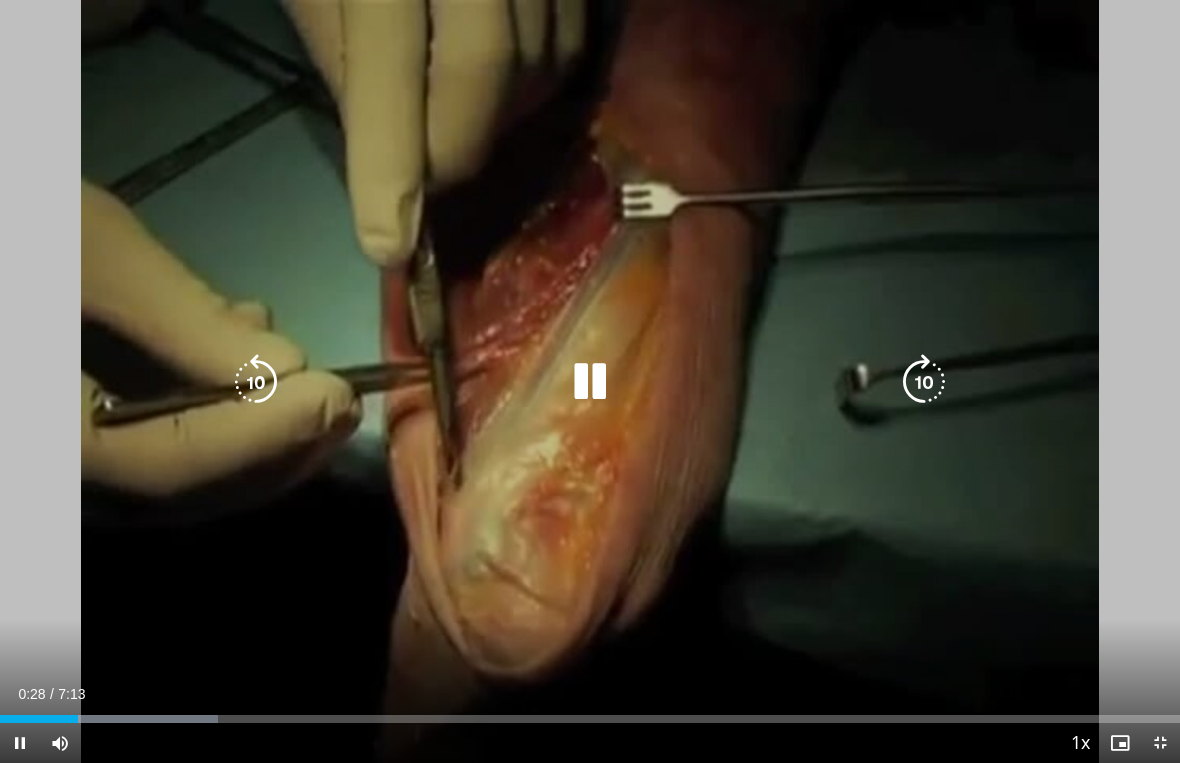 click at bounding box center [256, 382] 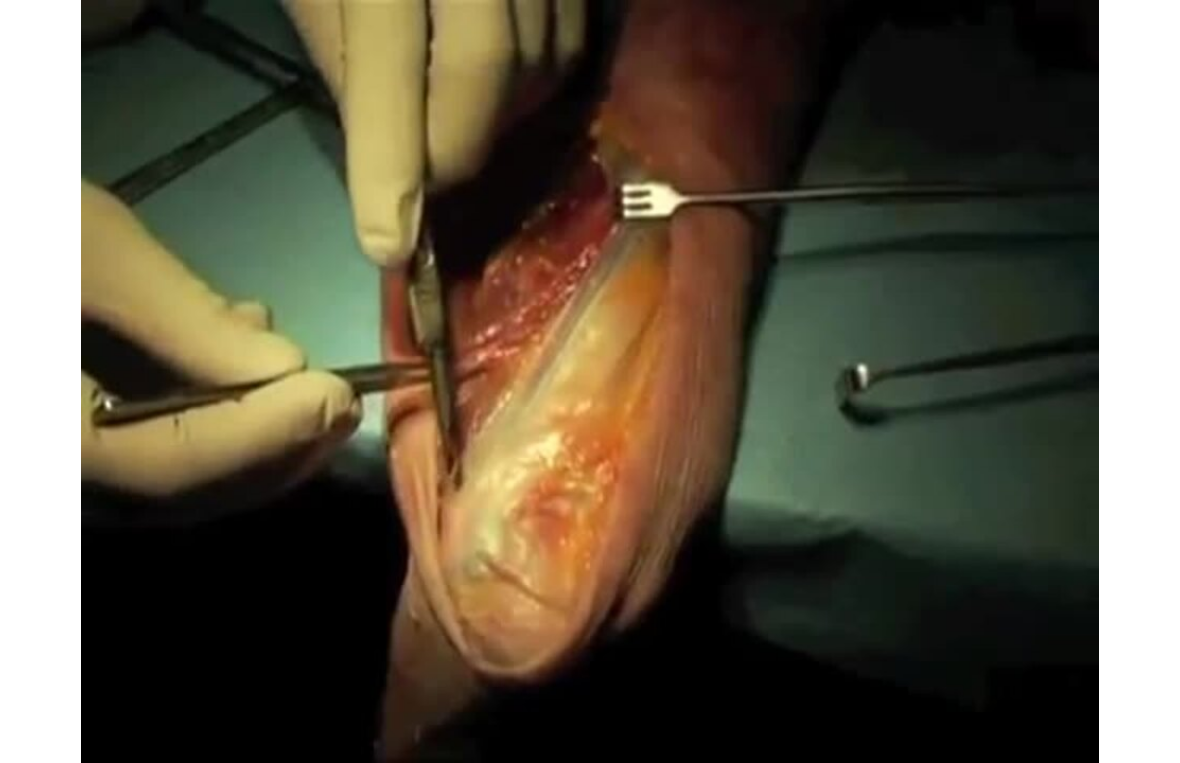 click on "10 seconds
Tap to unmute" at bounding box center (590, 381) 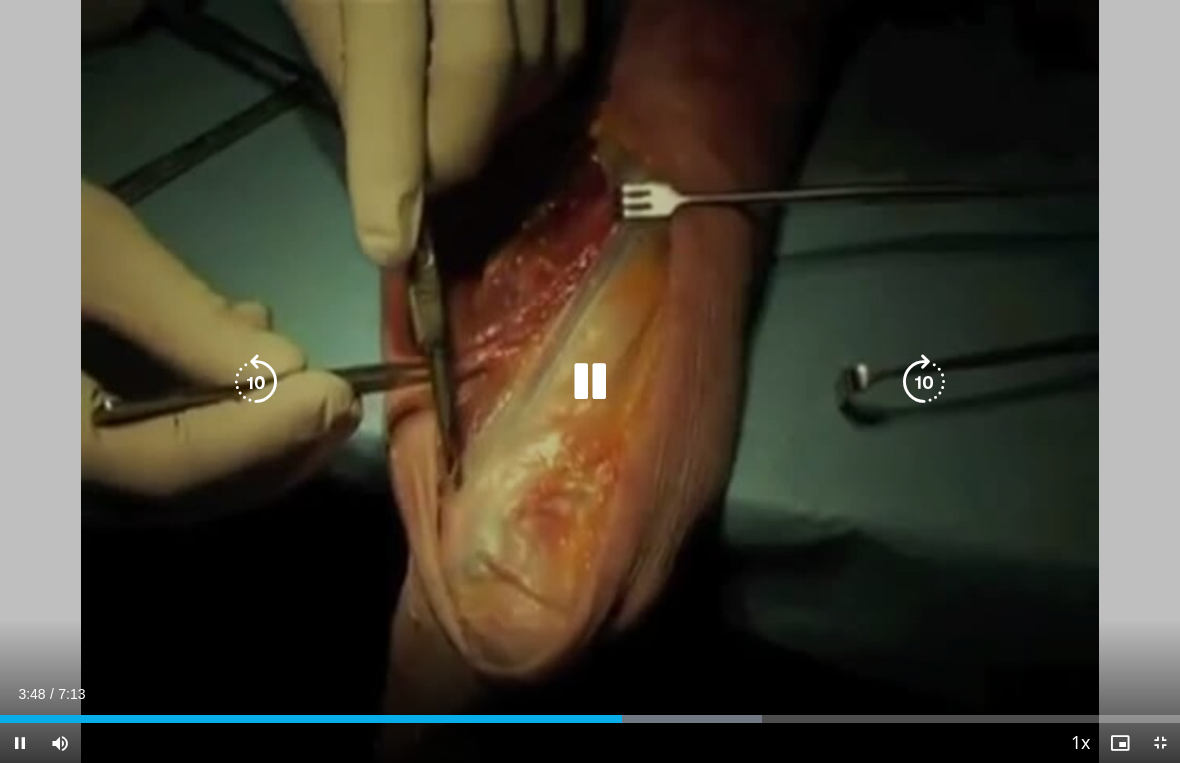 click at bounding box center (256, 382) 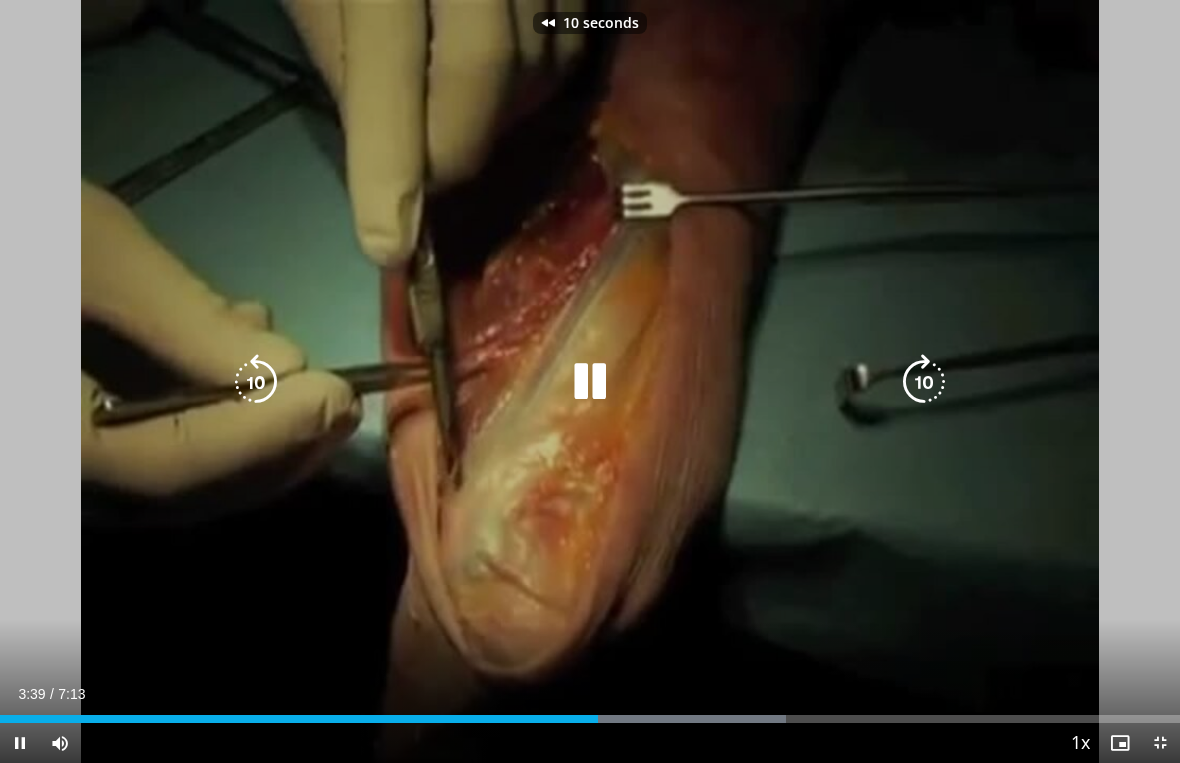 click on "10 seconds
Tap to unmute" at bounding box center [590, 381] 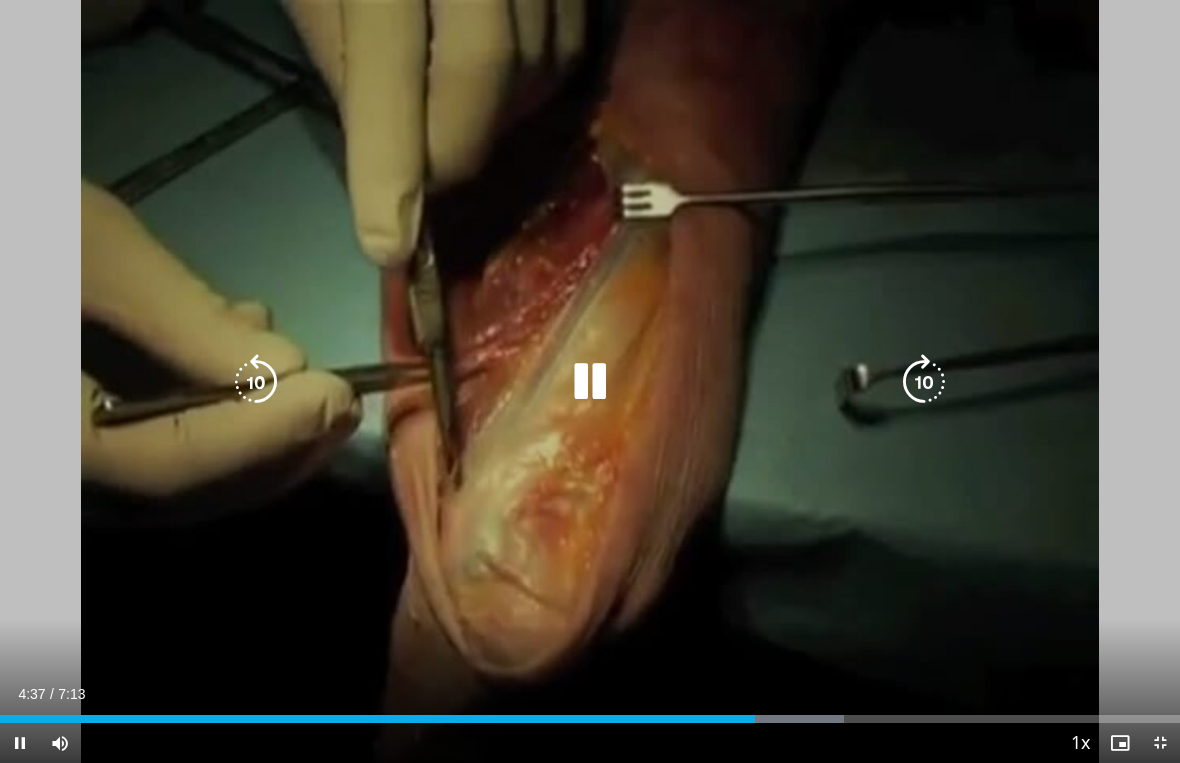 click at bounding box center [256, 382] 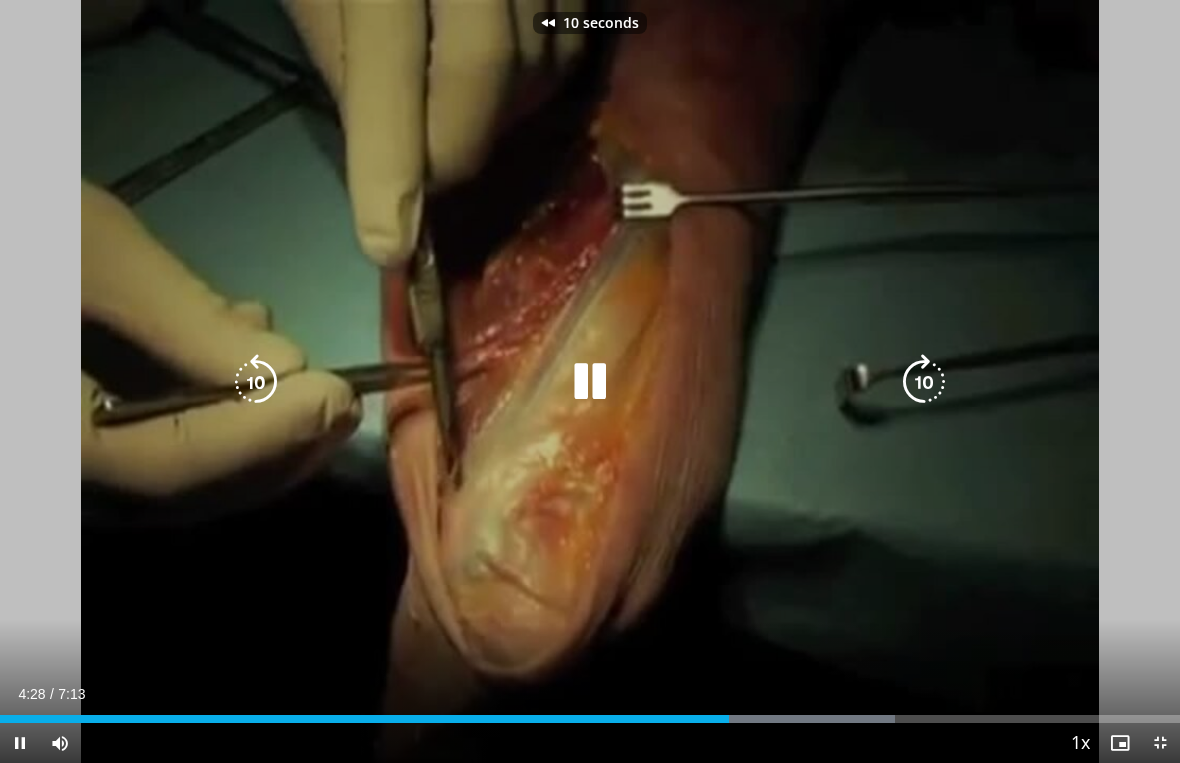 click on "10 seconds
Tap to unmute" at bounding box center [590, 381] 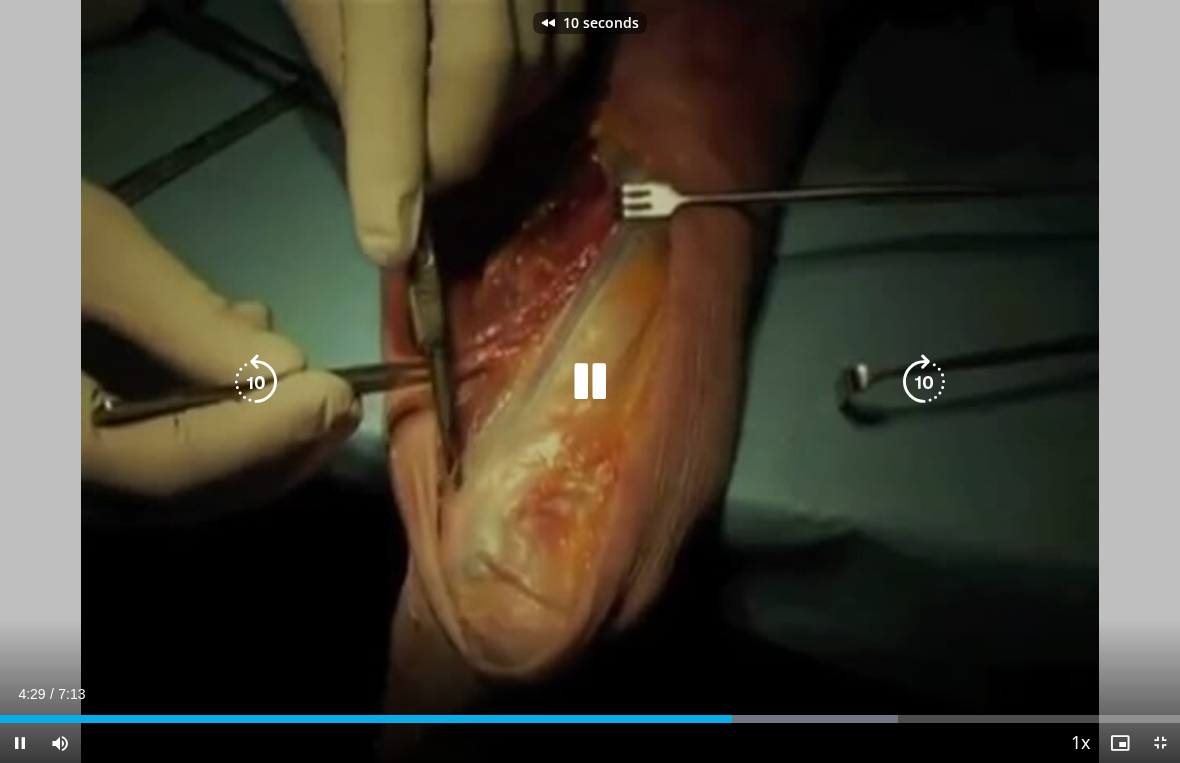 click at bounding box center (256, 382) 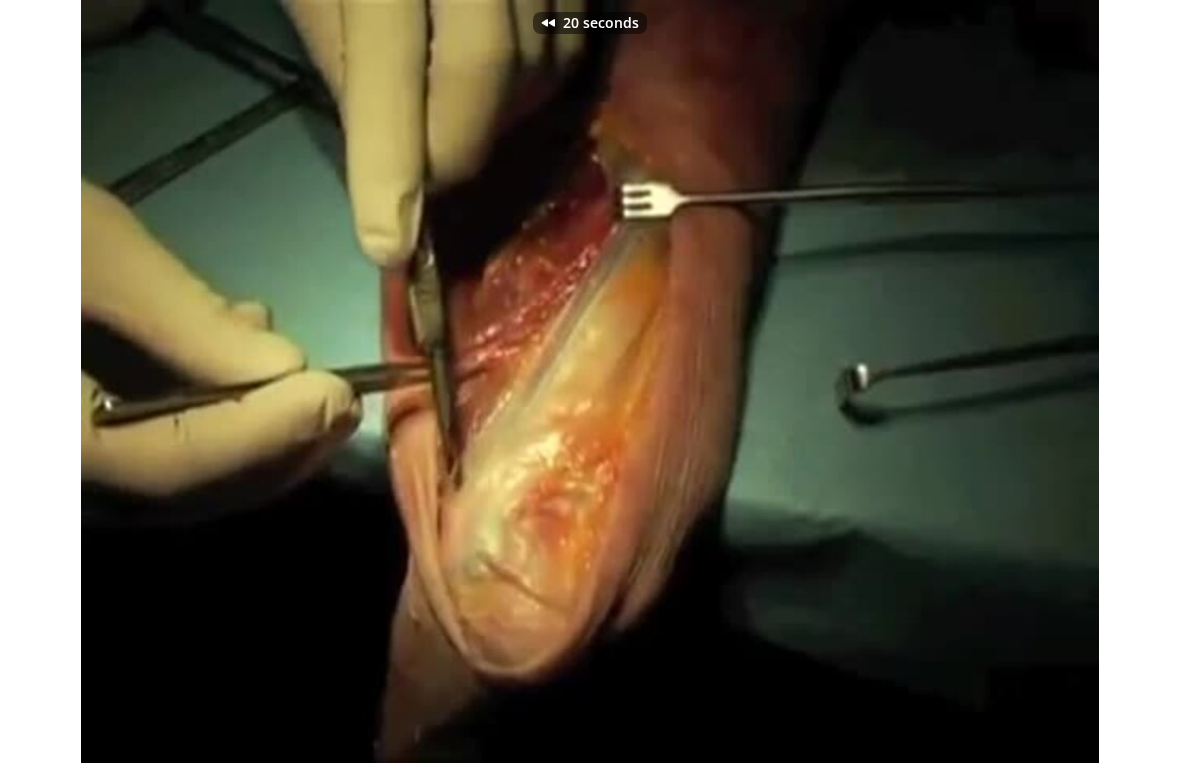 click on "20 seconds
Tap to unmute" at bounding box center [590, 381] 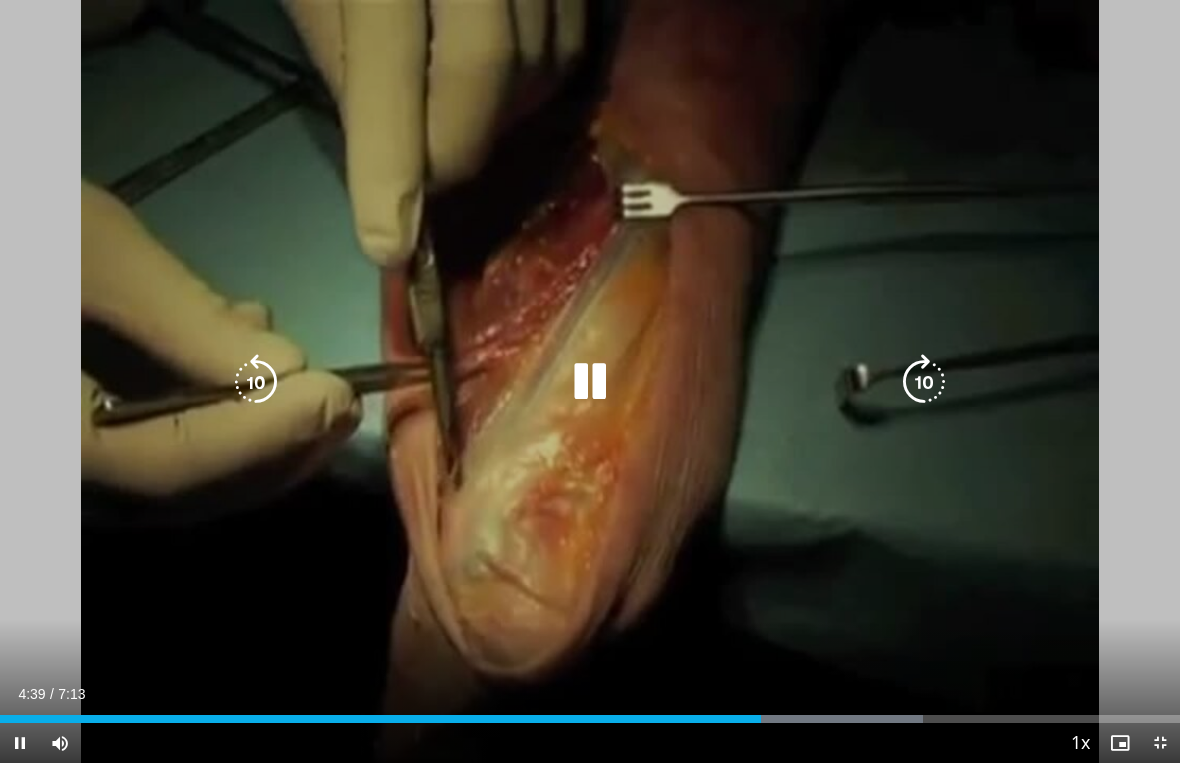 click at bounding box center [590, 382] 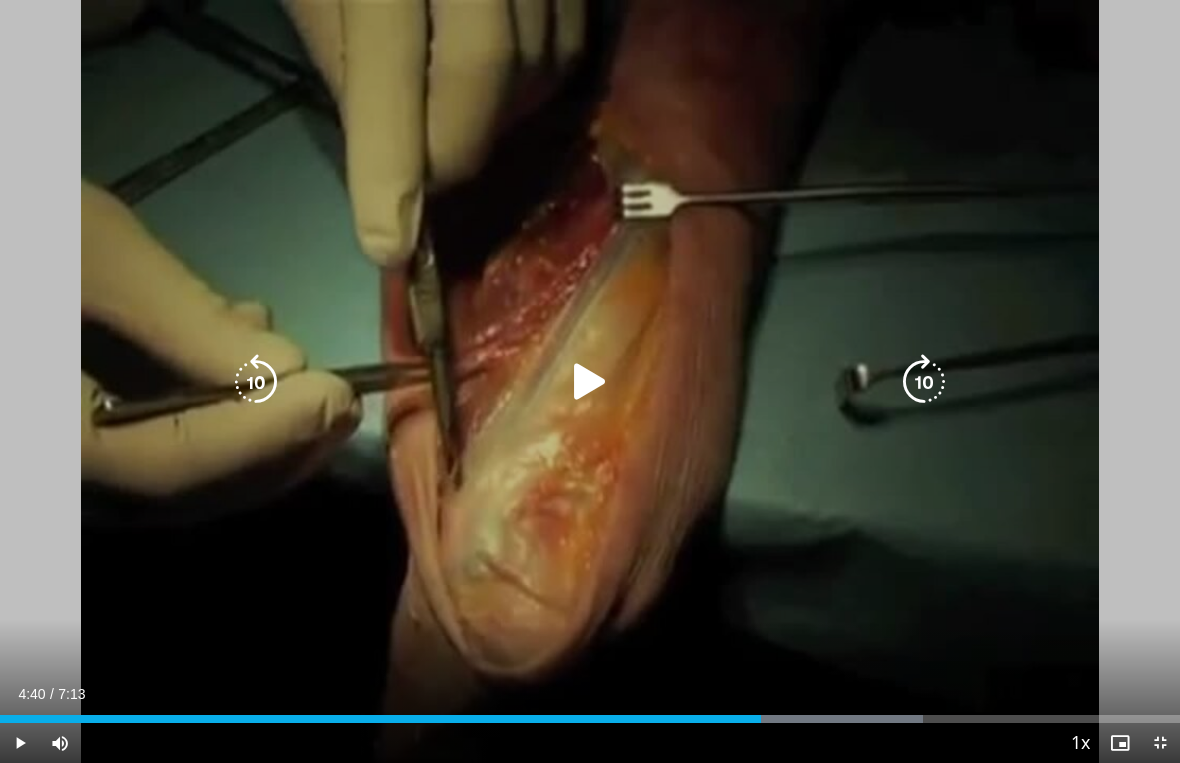 click at bounding box center [590, 382] 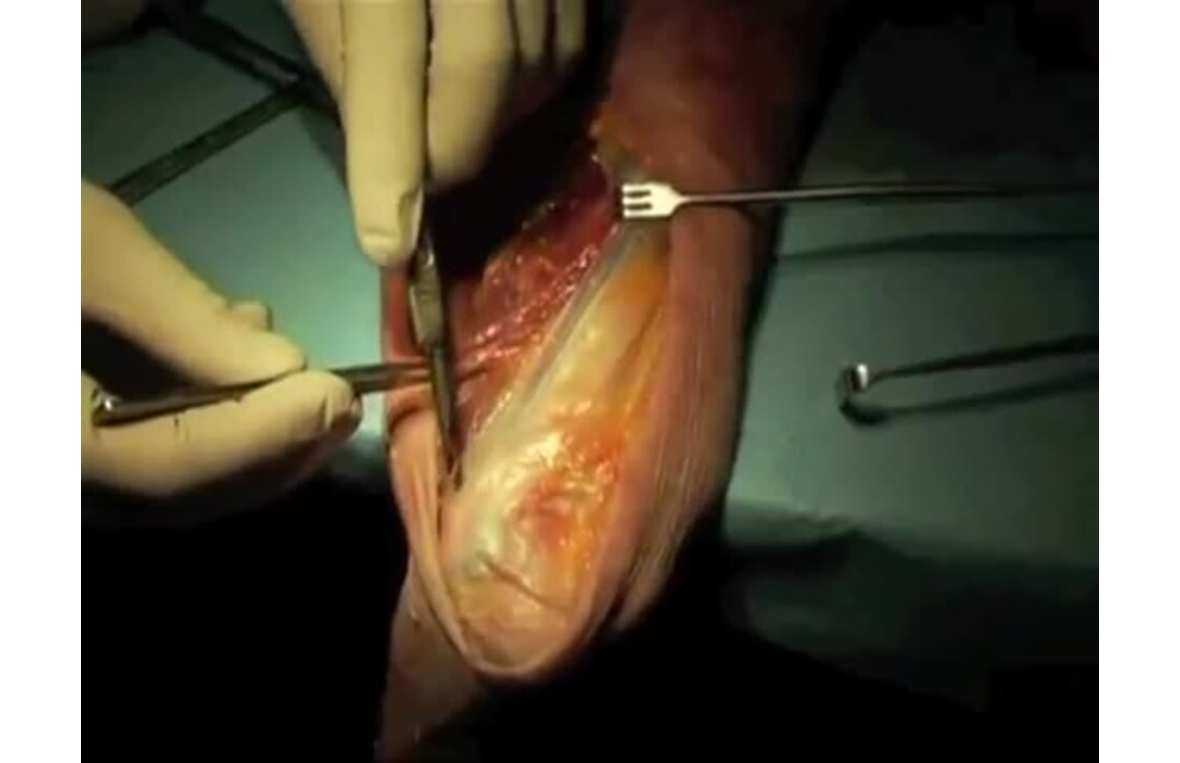 click on "20 seconds
Tap to unmute" at bounding box center (590, 381) 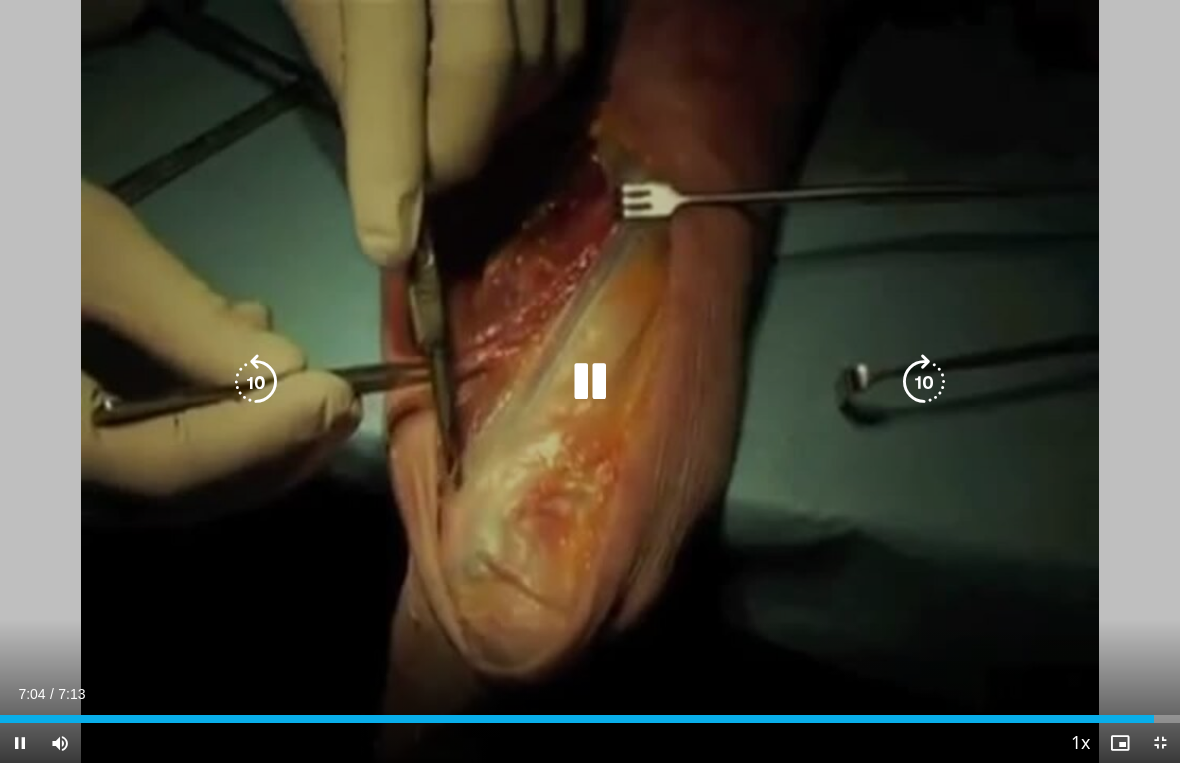 click on "20 seconds
Tap to unmute" at bounding box center (590, 381) 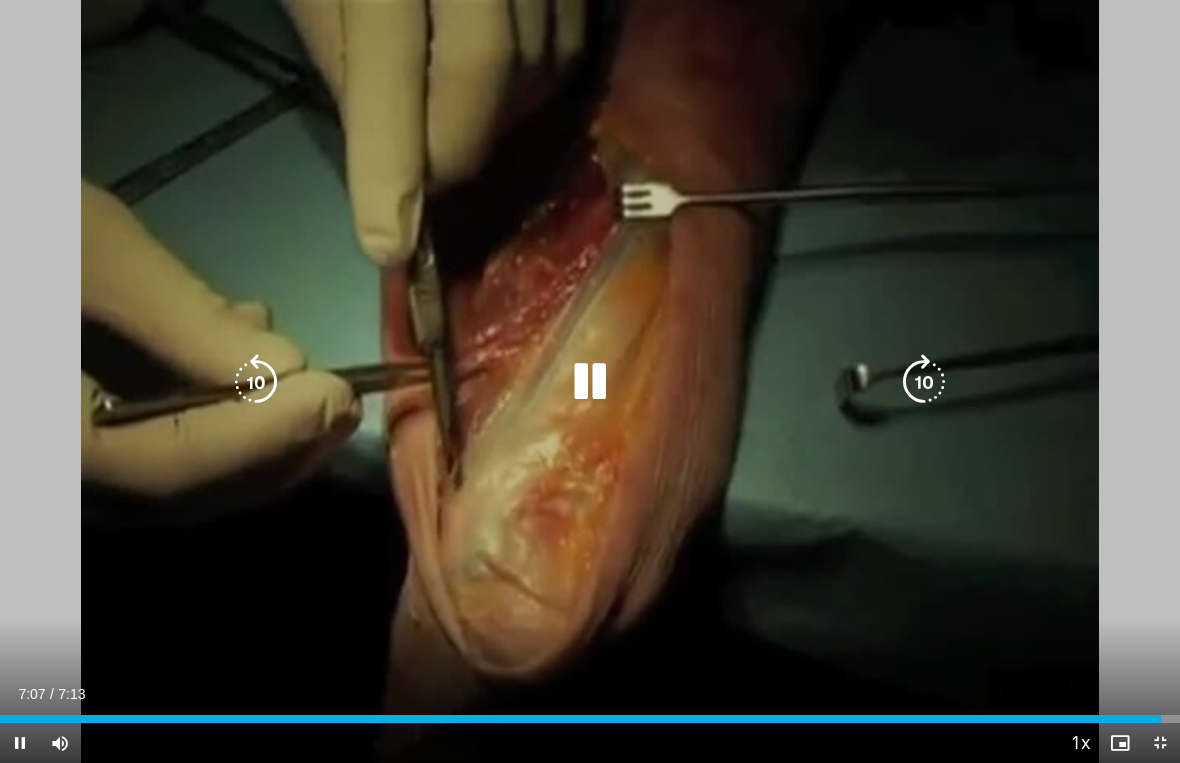 click on "20 seconds
Tap to unmute" at bounding box center [590, 381] 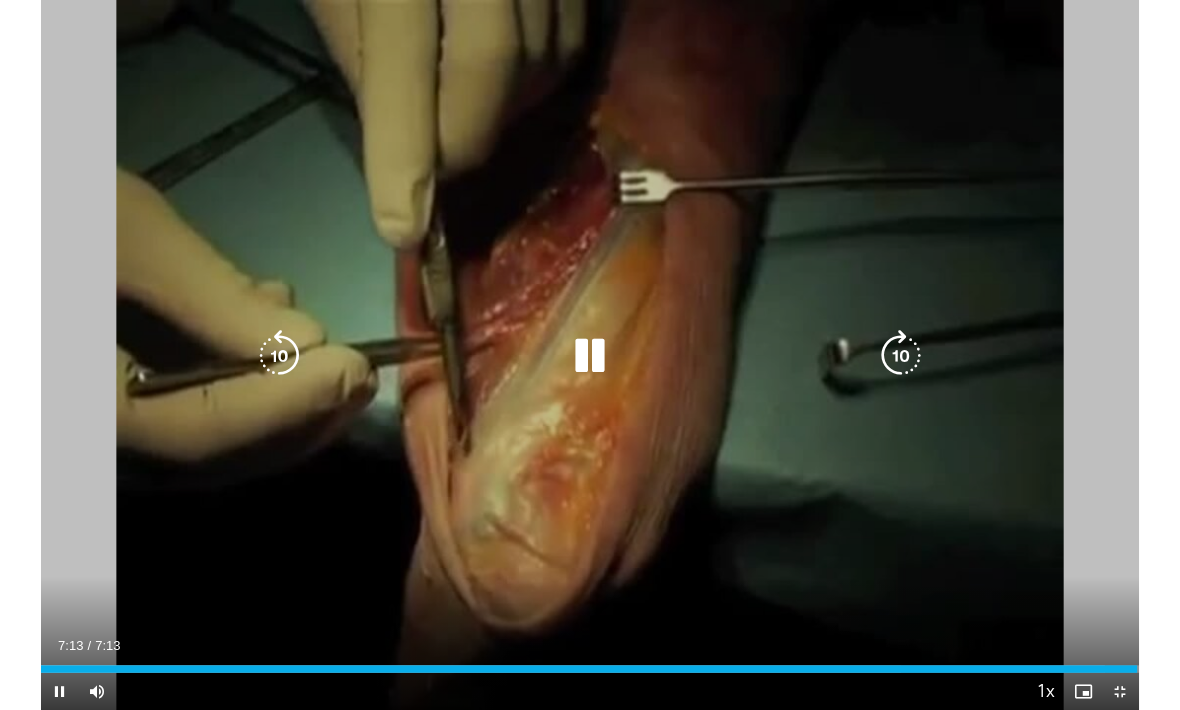 scroll, scrollTop: 0, scrollLeft: 0, axis: both 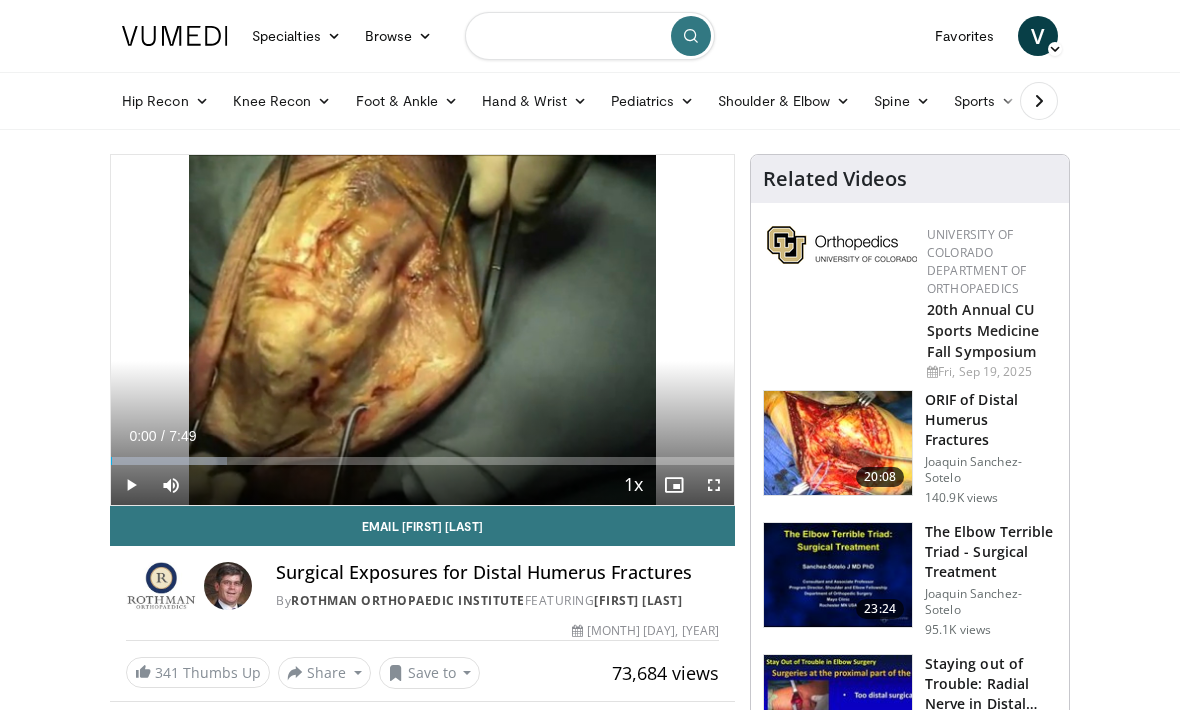 click at bounding box center (590, 36) 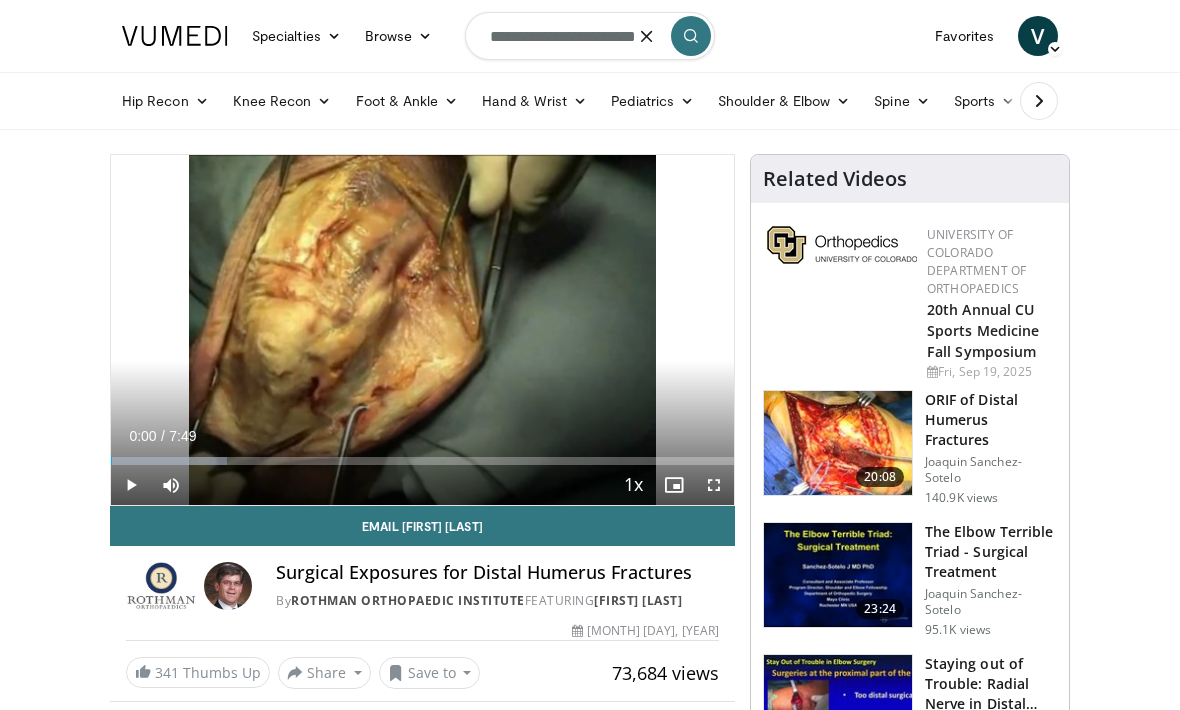 type on "**********" 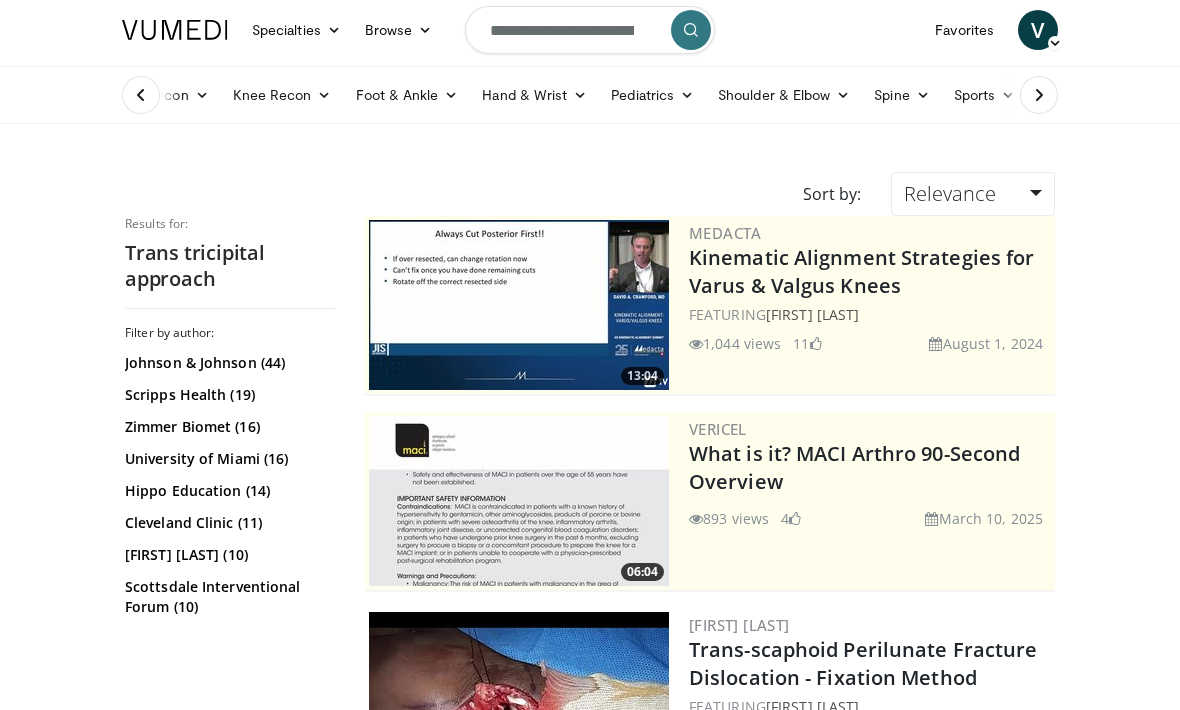 scroll, scrollTop: 0, scrollLeft: 0, axis: both 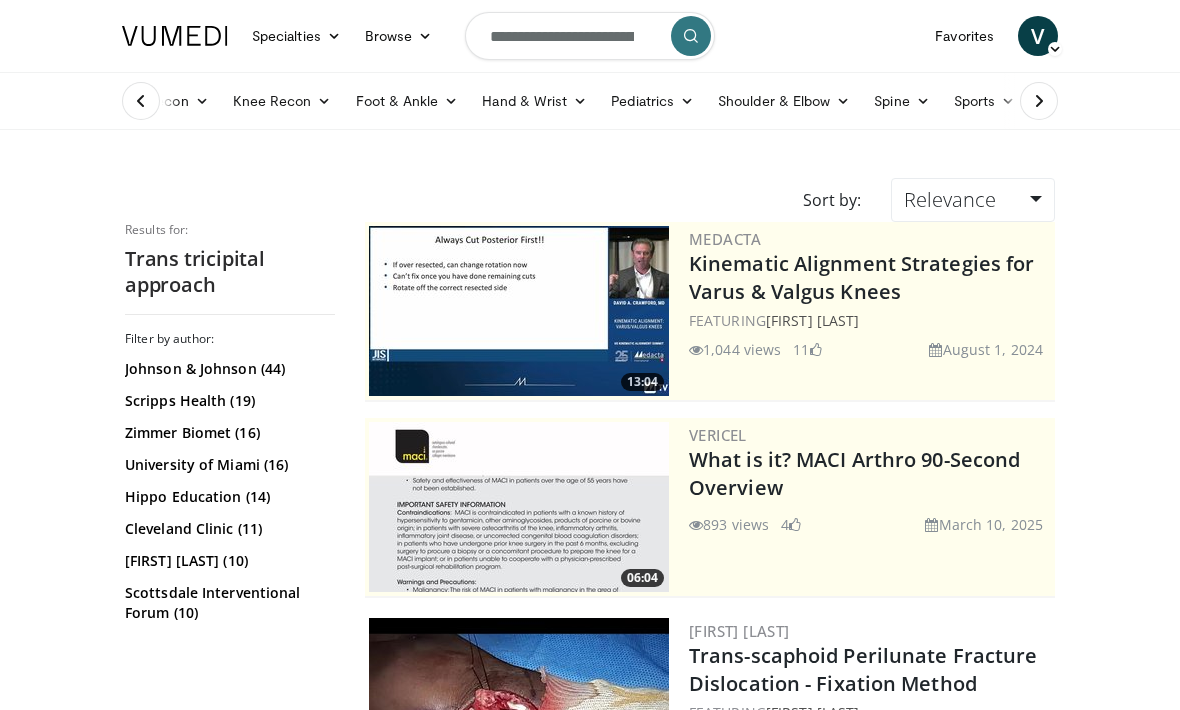 click on "**********" at bounding box center [590, 36] 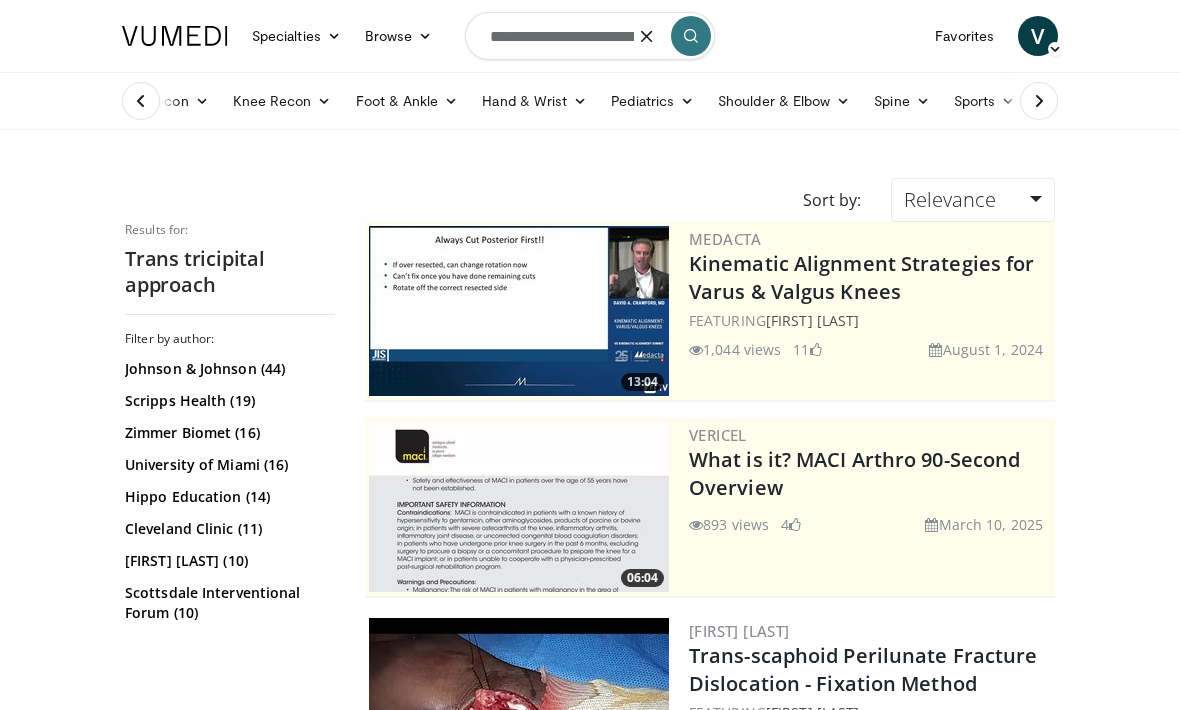 click at bounding box center (647, 36) 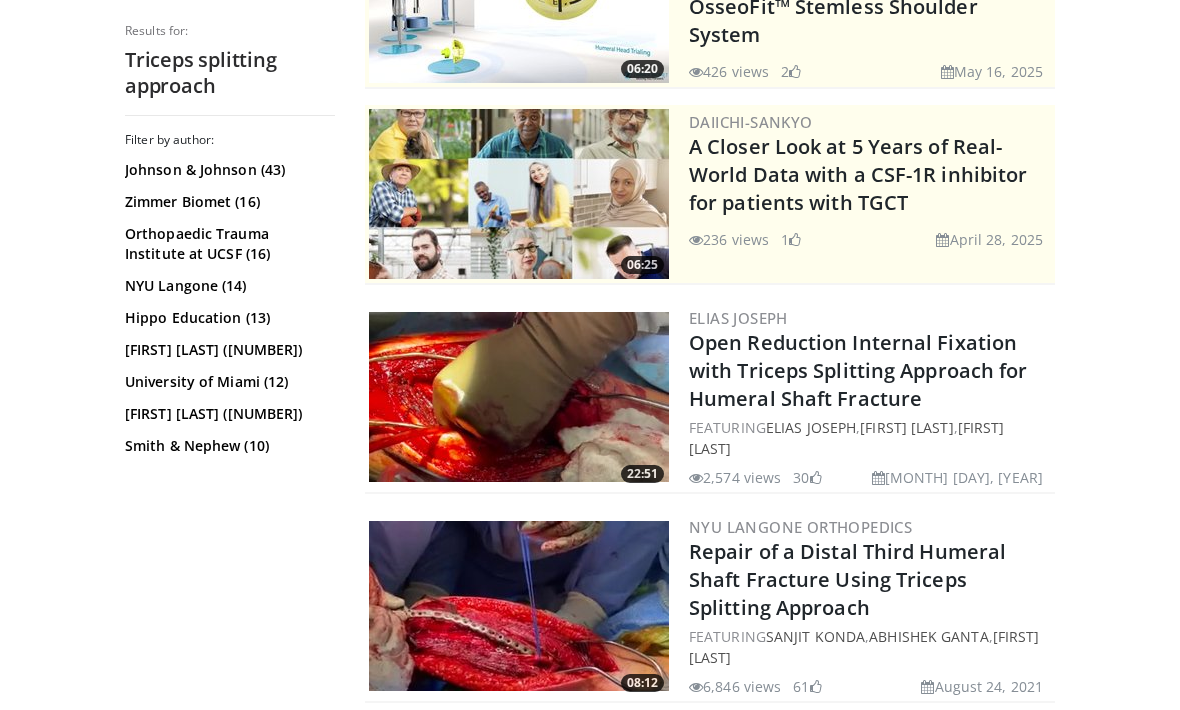 scroll, scrollTop: 314, scrollLeft: 0, axis: vertical 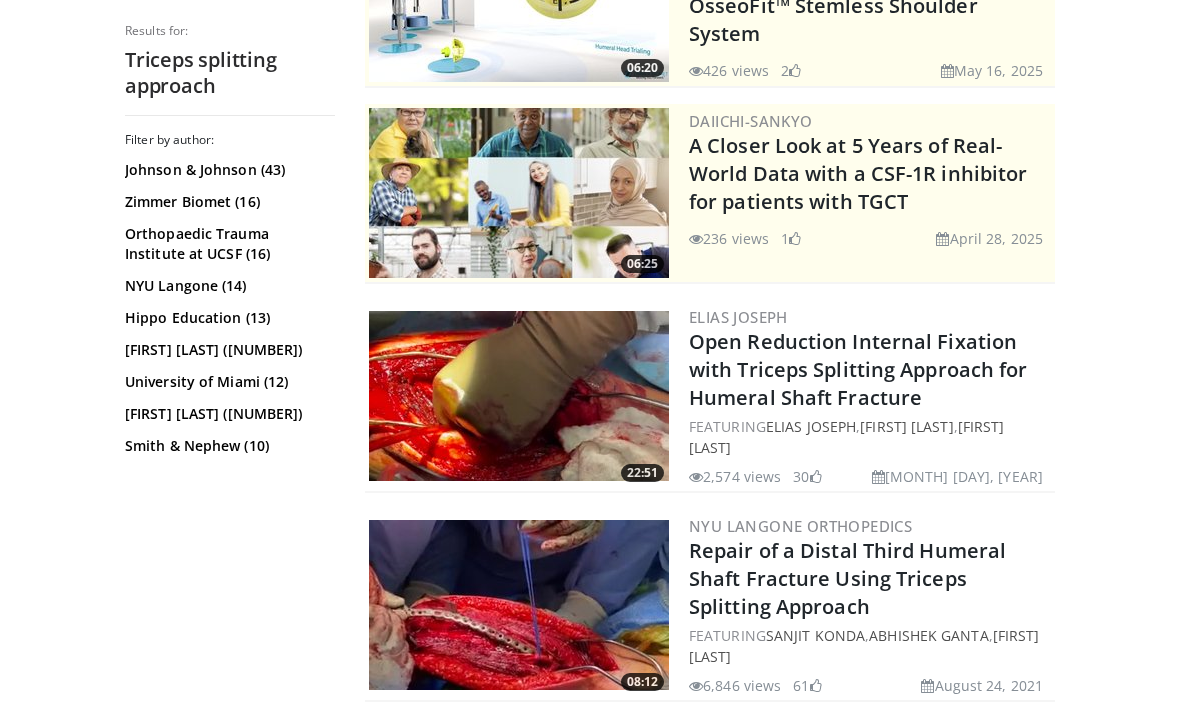 click on "Open Reduction Internal Fixation with Triceps Splitting Approach for Humeral Shaft Fracture" at bounding box center (858, 369) 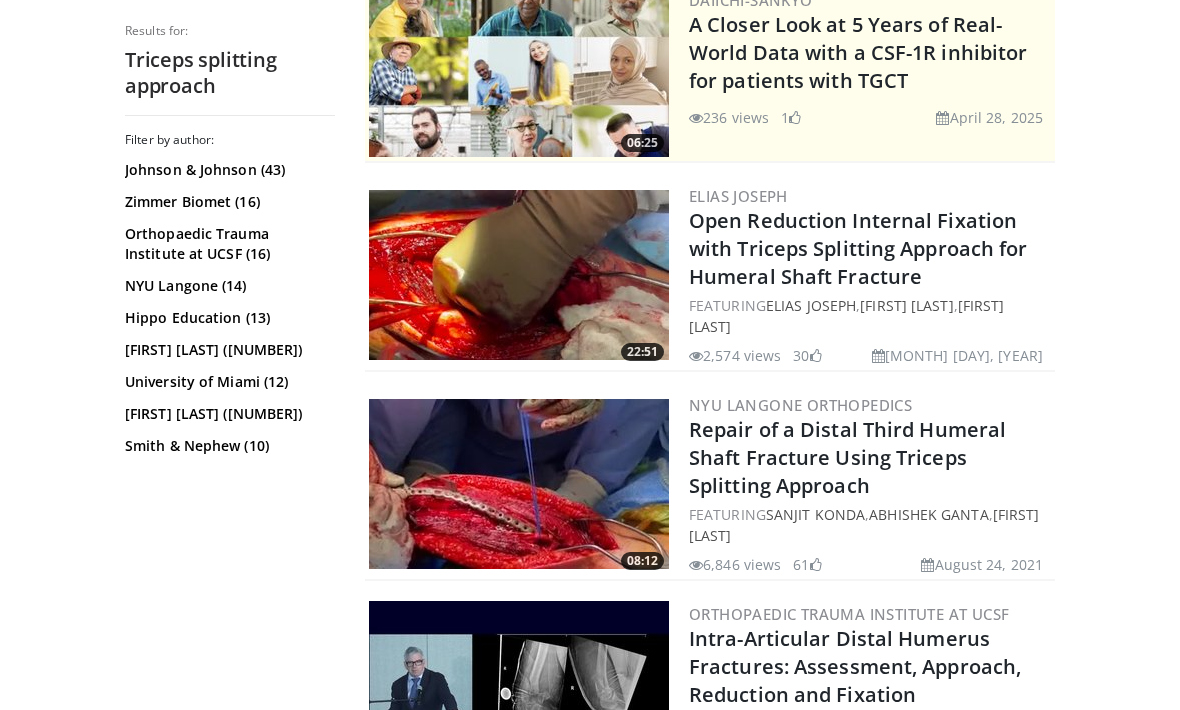 scroll, scrollTop: 436, scrollLeft: 0, axis: vertical 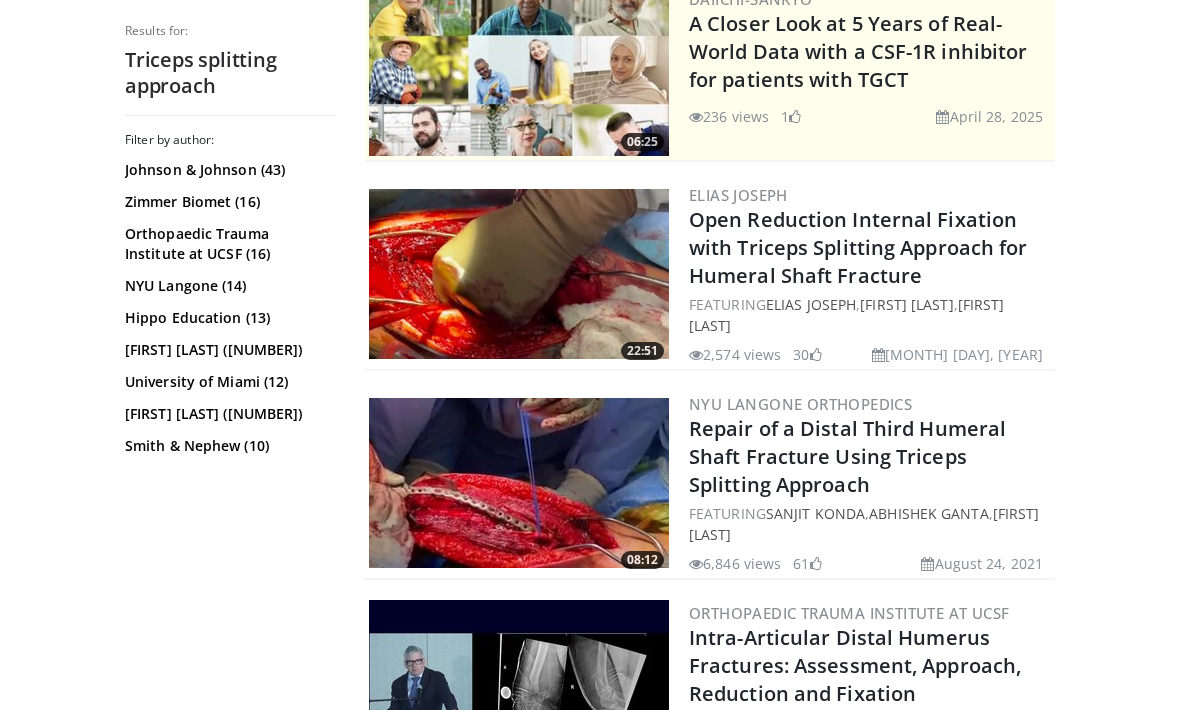 click on "Repair of a Distal Third Humeral Shaft Fracture Using Triceps Splitting Approach" at bounding box center [847, 456] 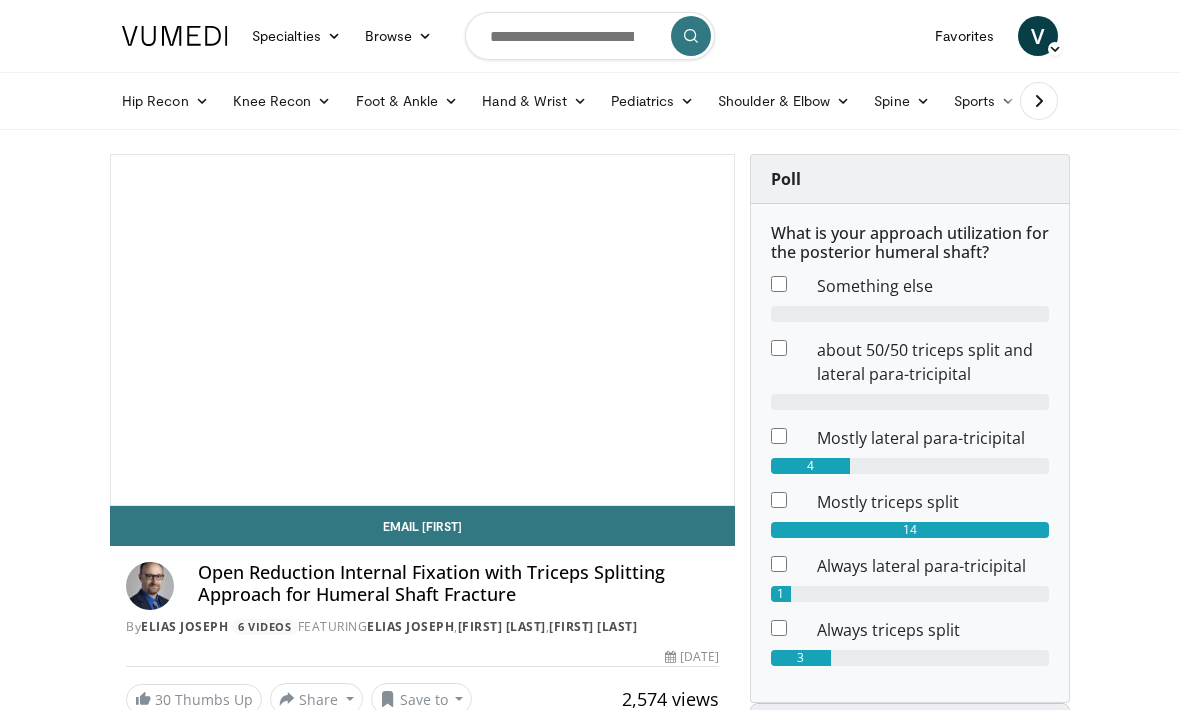 scroll, scrollTop: 18, scrollLeft: 0, axis: vertical 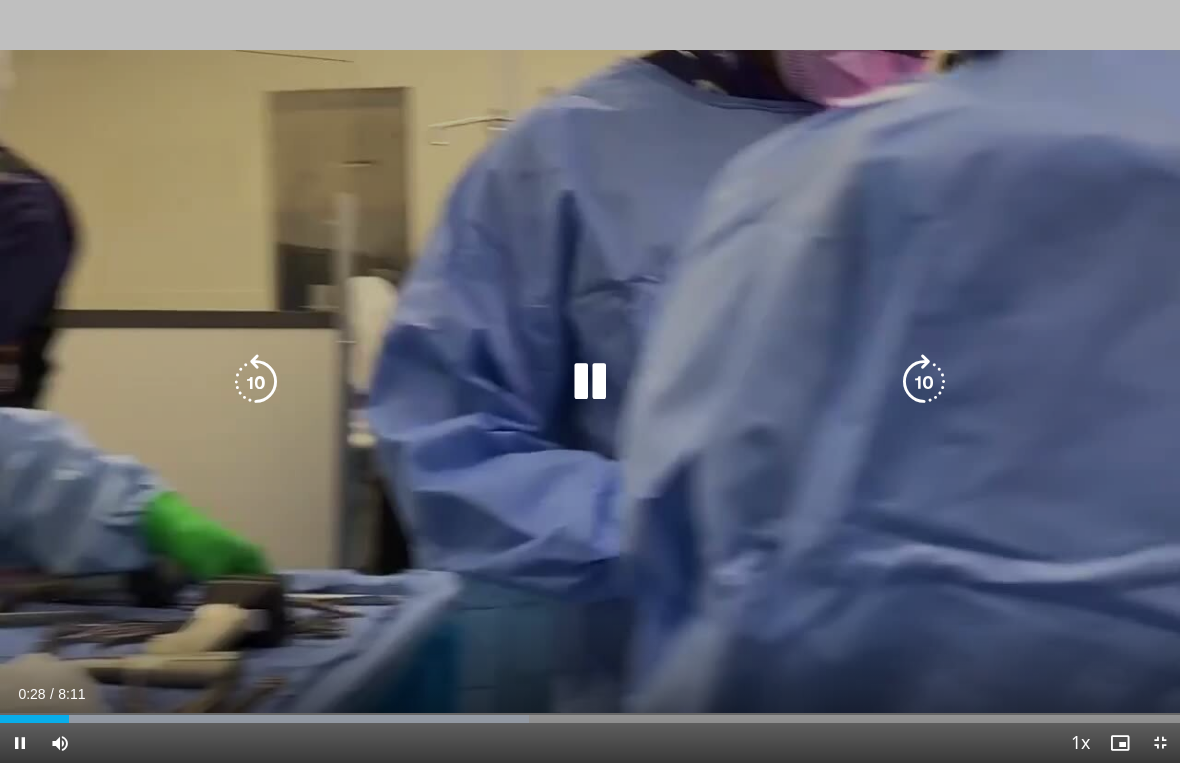 click at bounding box center (924, 382) 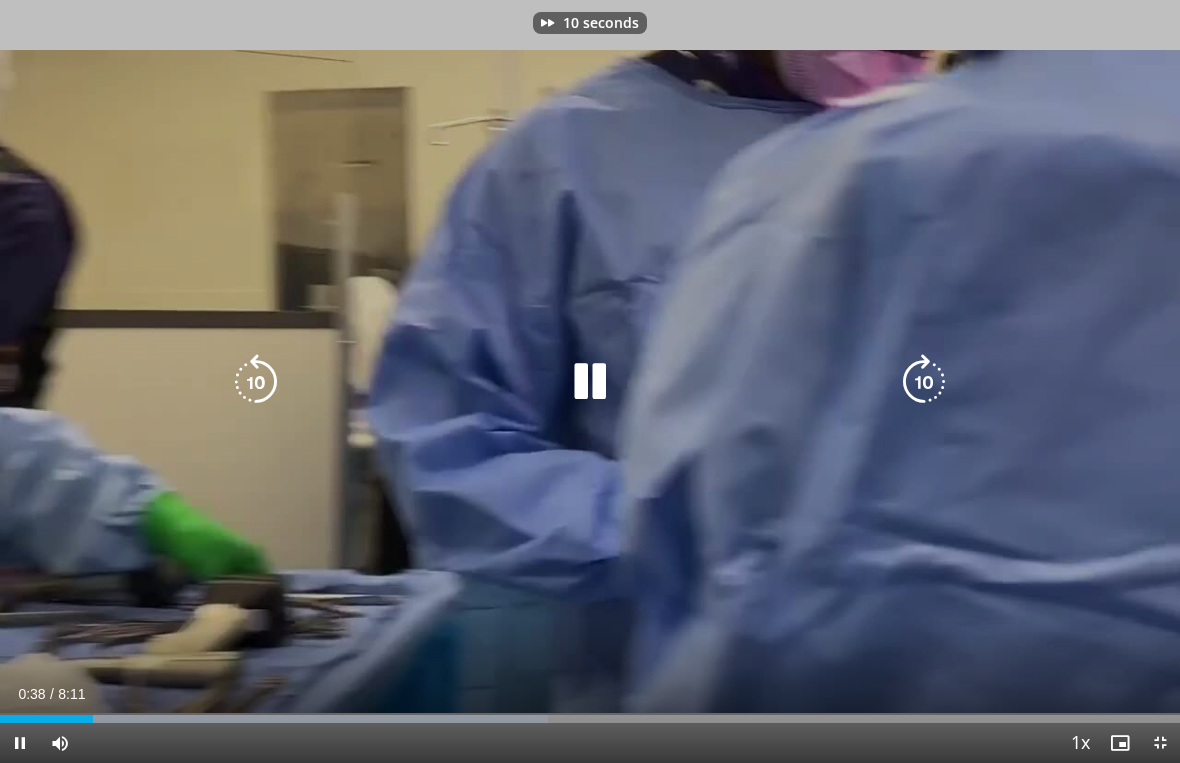 click at bounding box center (924, 382) 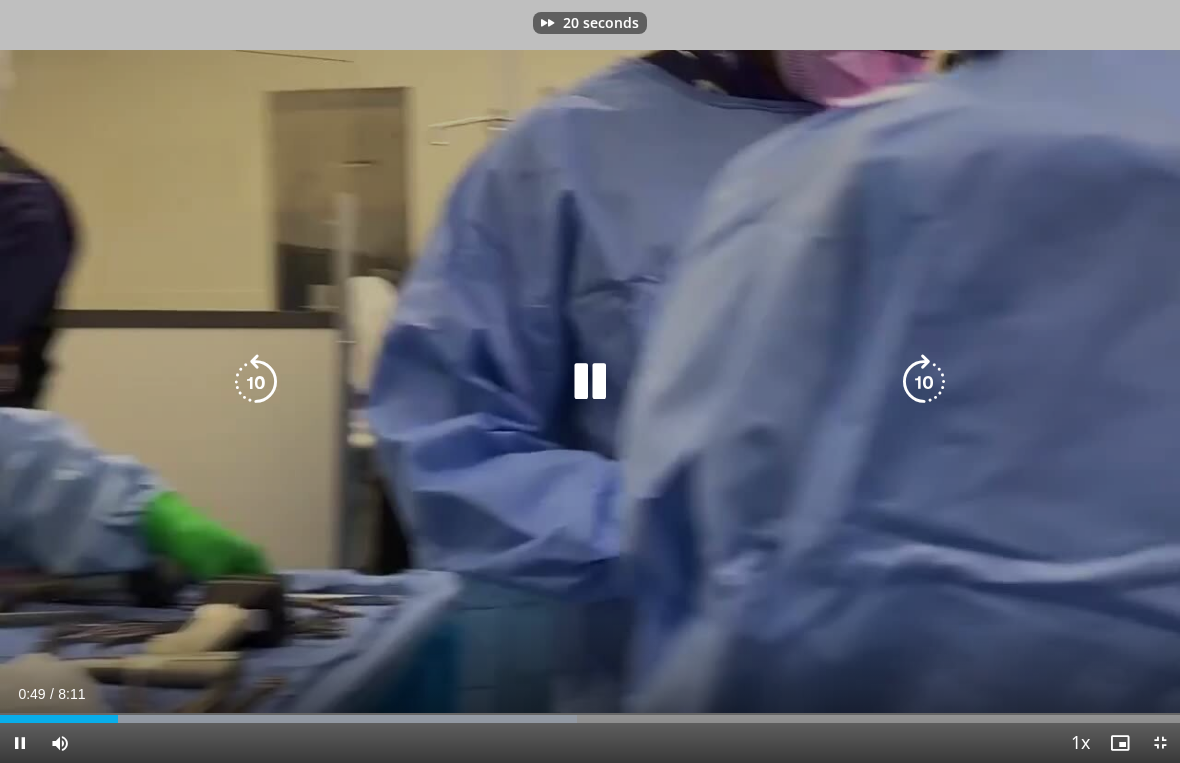 click at bounding box center [924, 382] 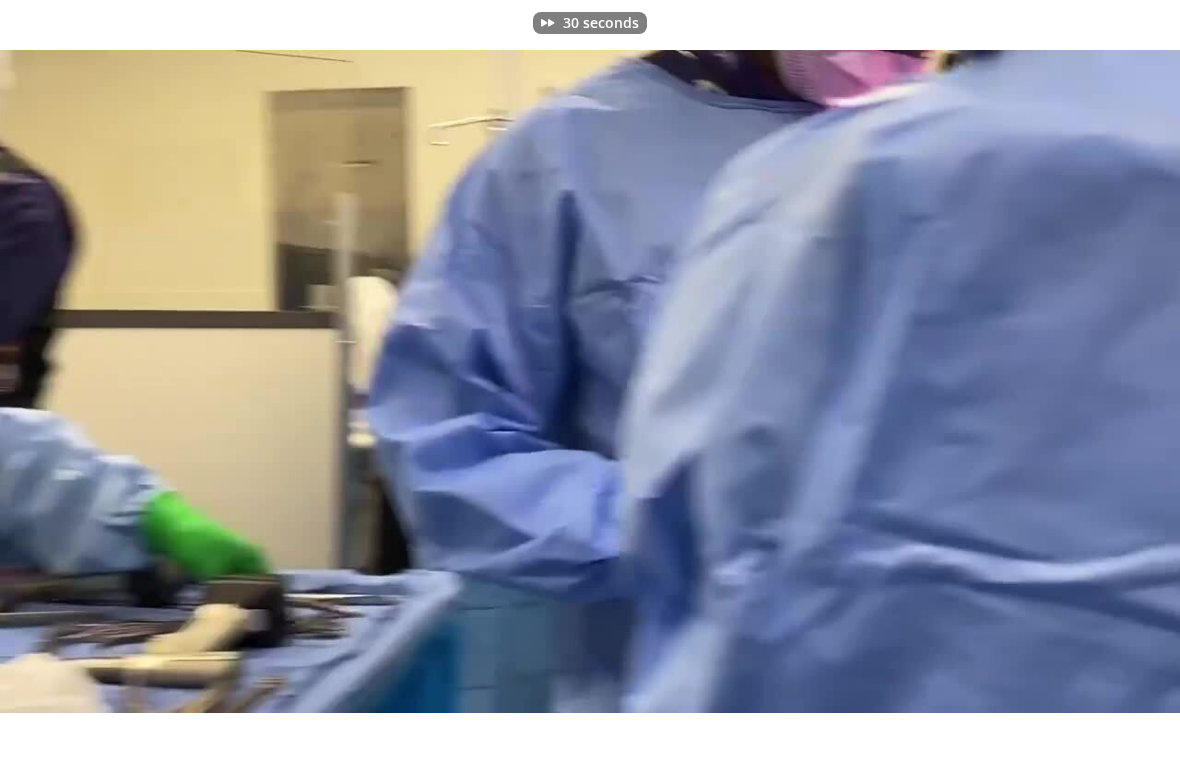 click on "30 seconds
Tap to unmute" at bounding box center (590, 381) 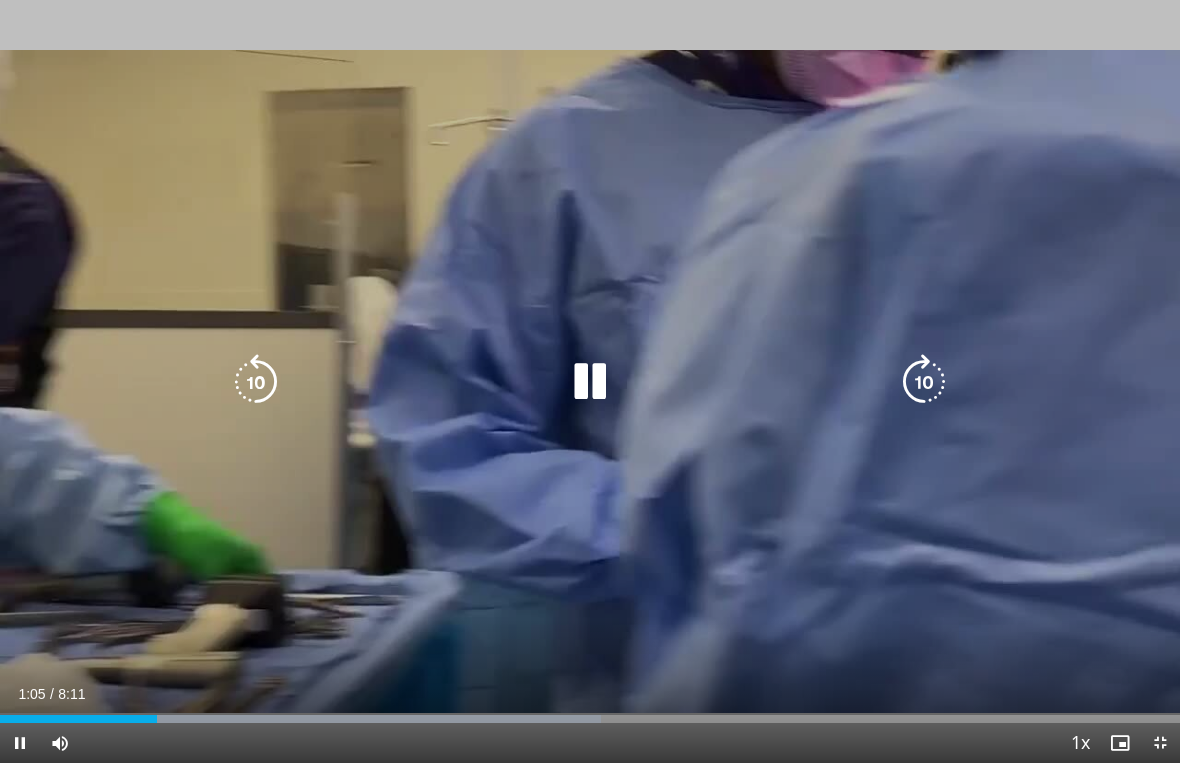 click at bounding box center (924, 382) 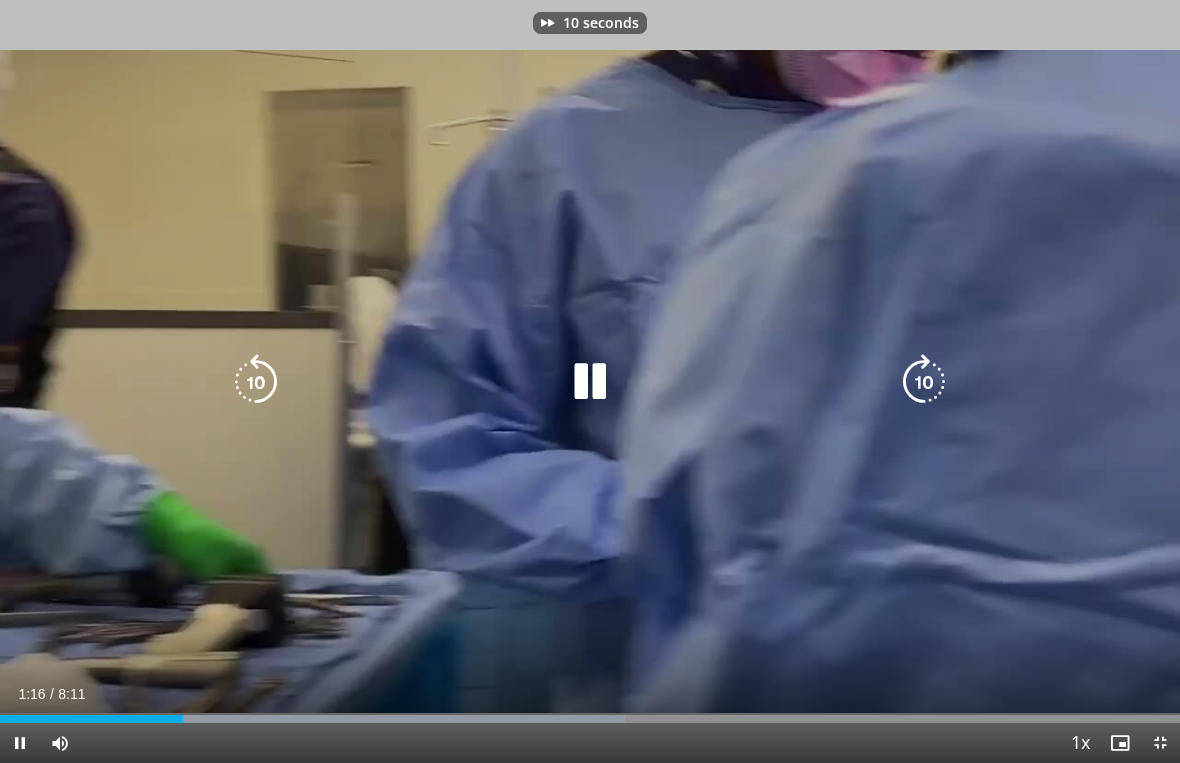 click at bounding box center (924, 382) 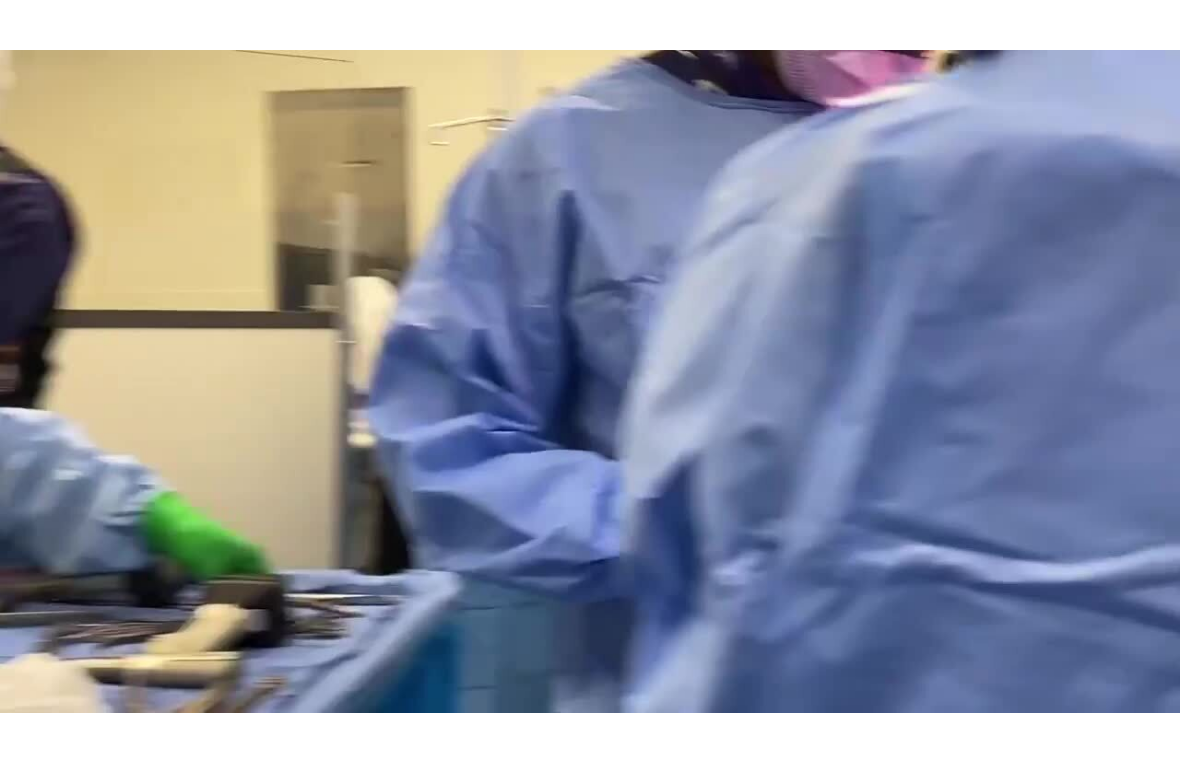 click on "20 seconds
Tap to unmute" at bounding box center (590, 381) 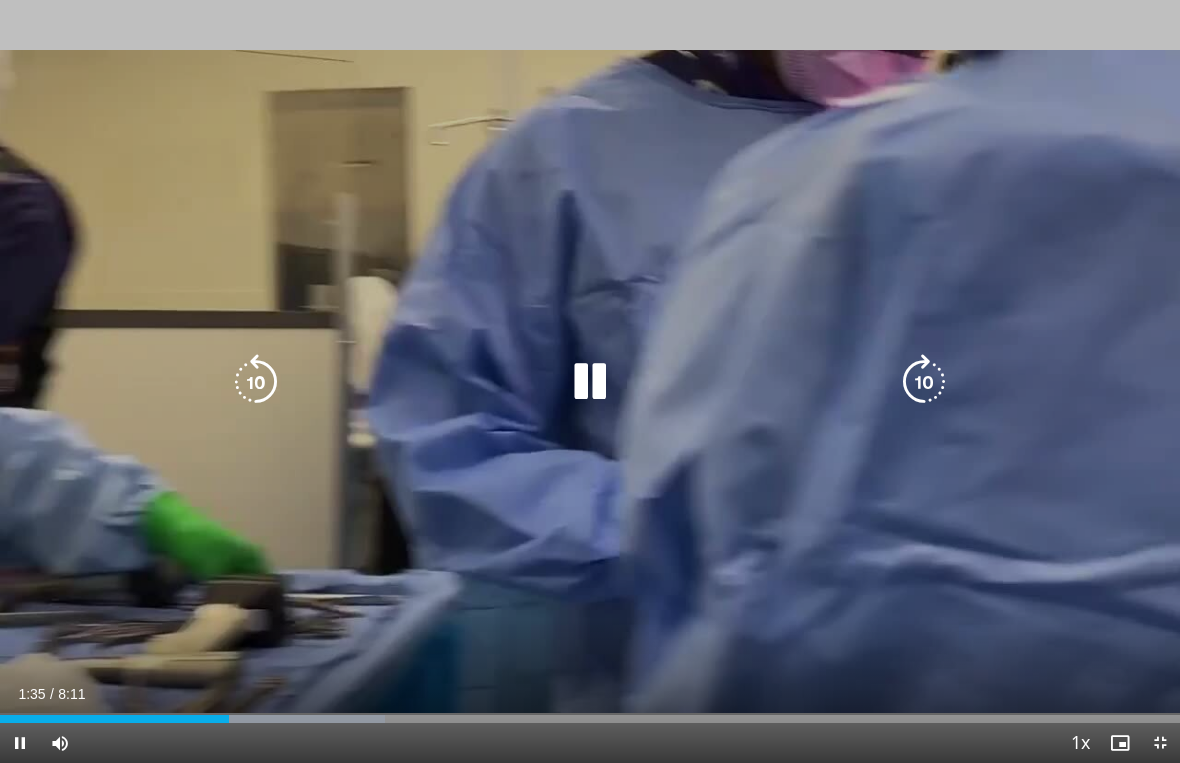 click at bounding box center [590, 382] 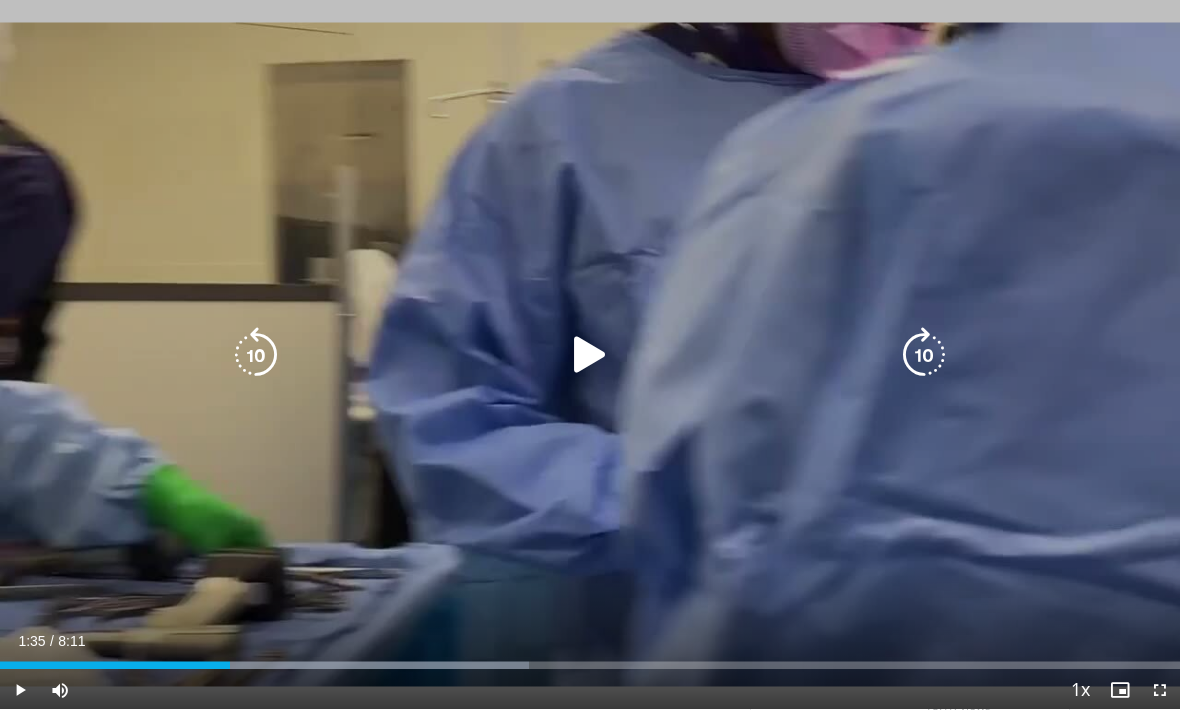 scroll, scrollTop: 0, scrollLeft: 0, axis: both 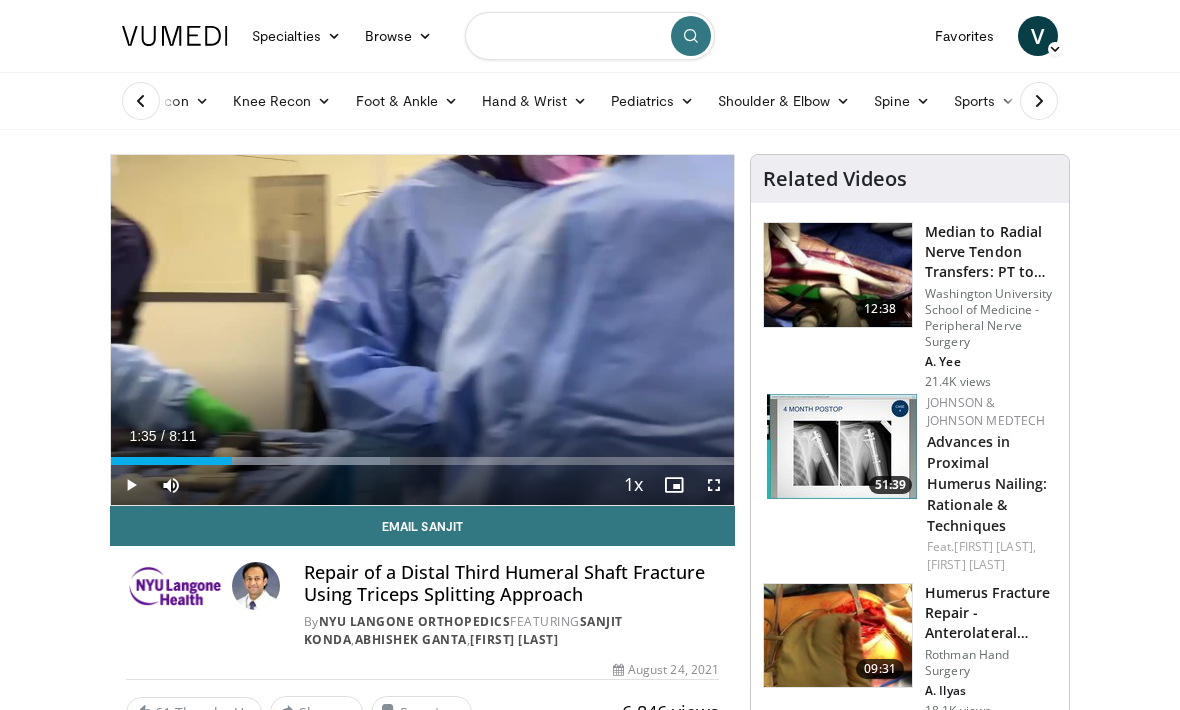click at bounding box center [590, 36] 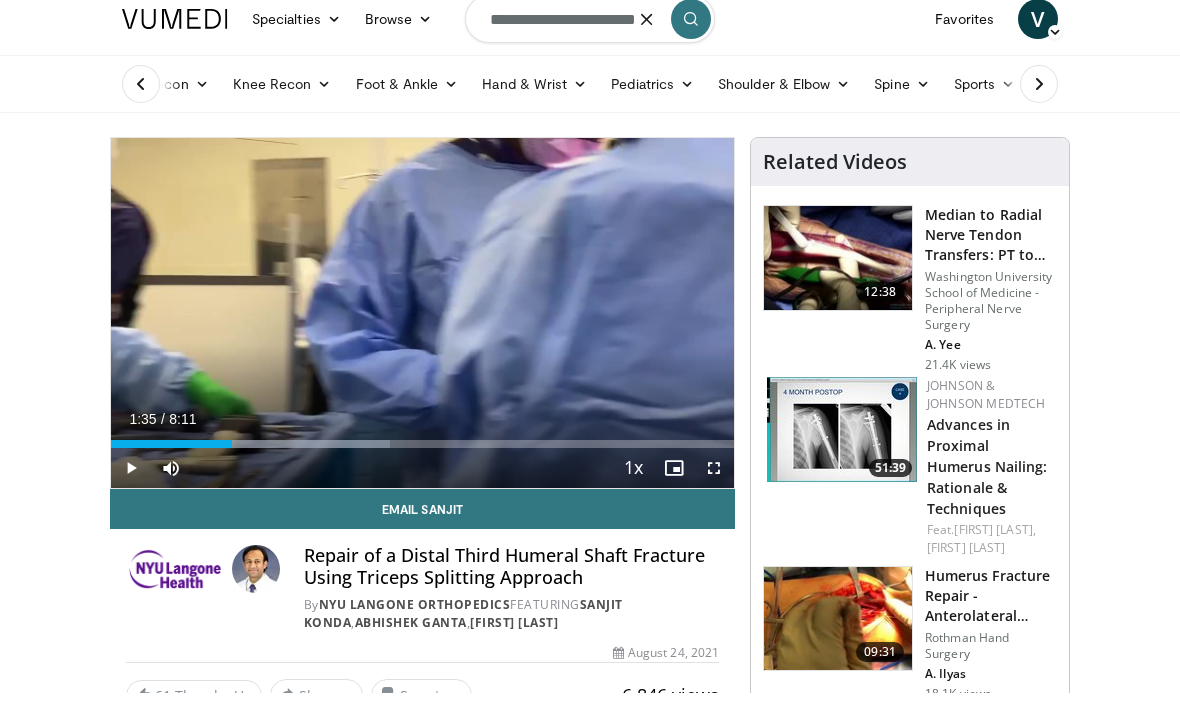 type on "**********" 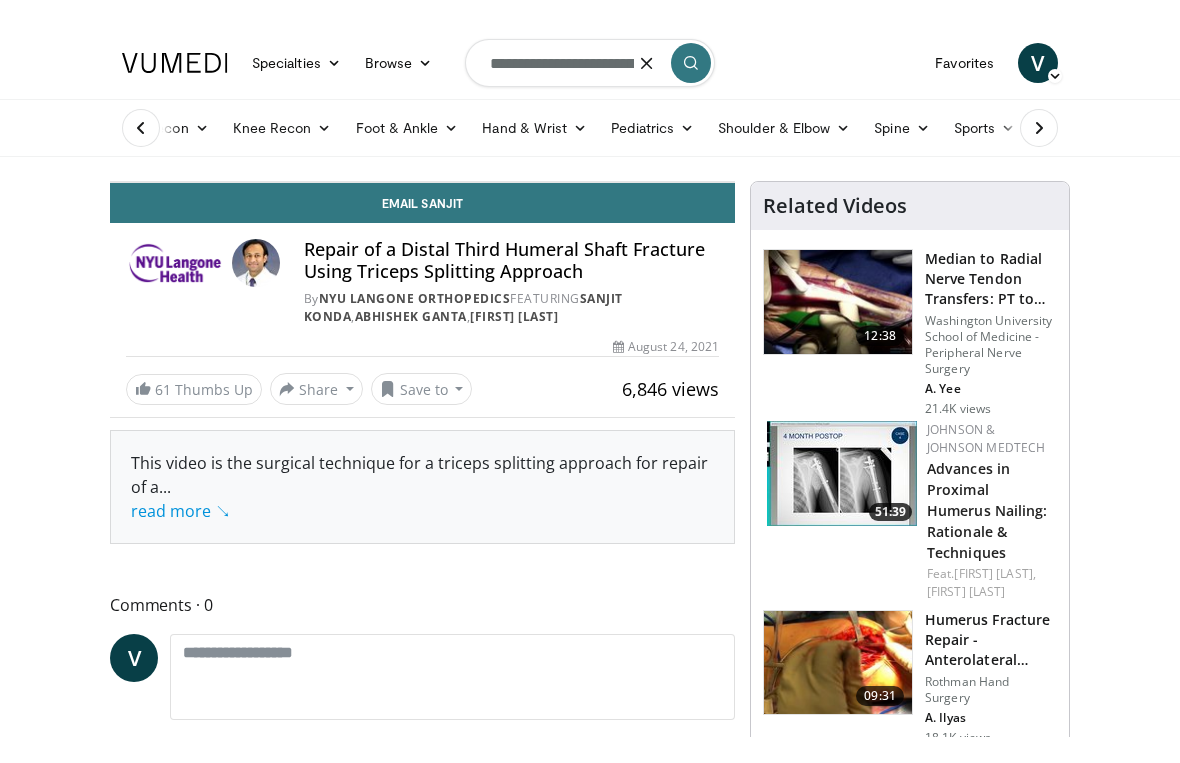 scroll, scrollTop: 24, scrollLeft: 0, axis: vertical 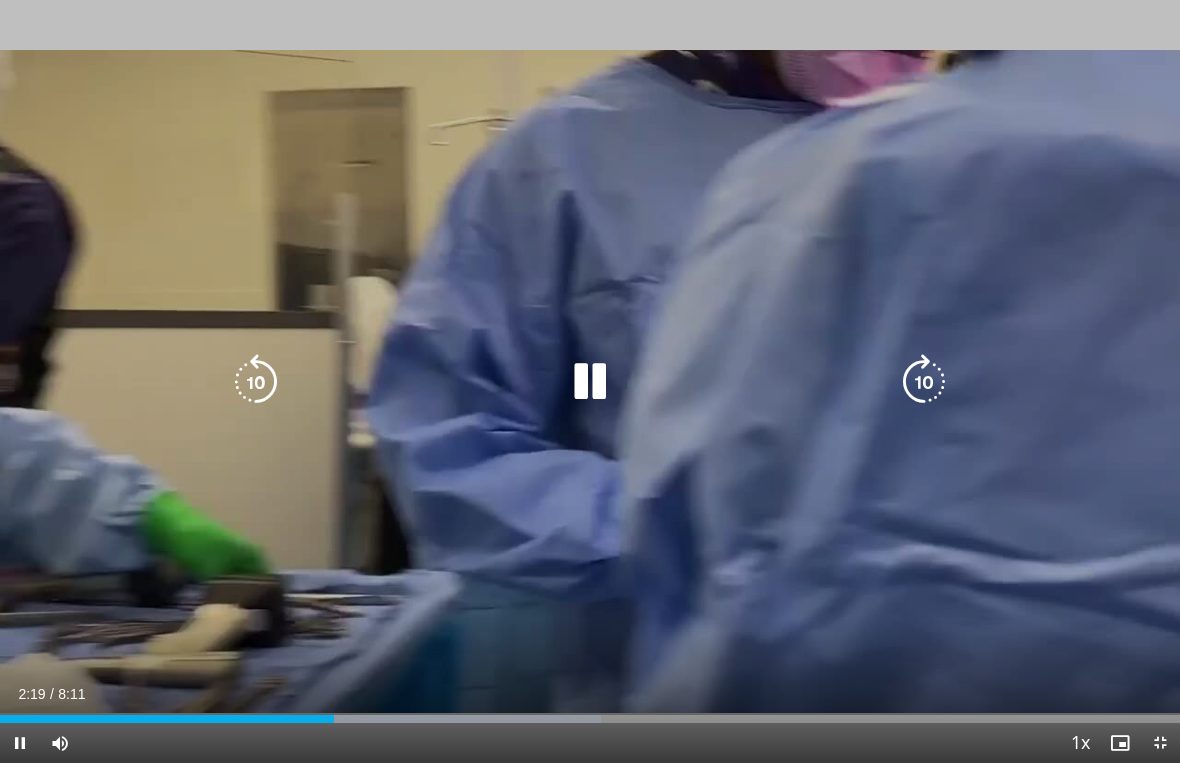 click at bounding box center (256, 382) 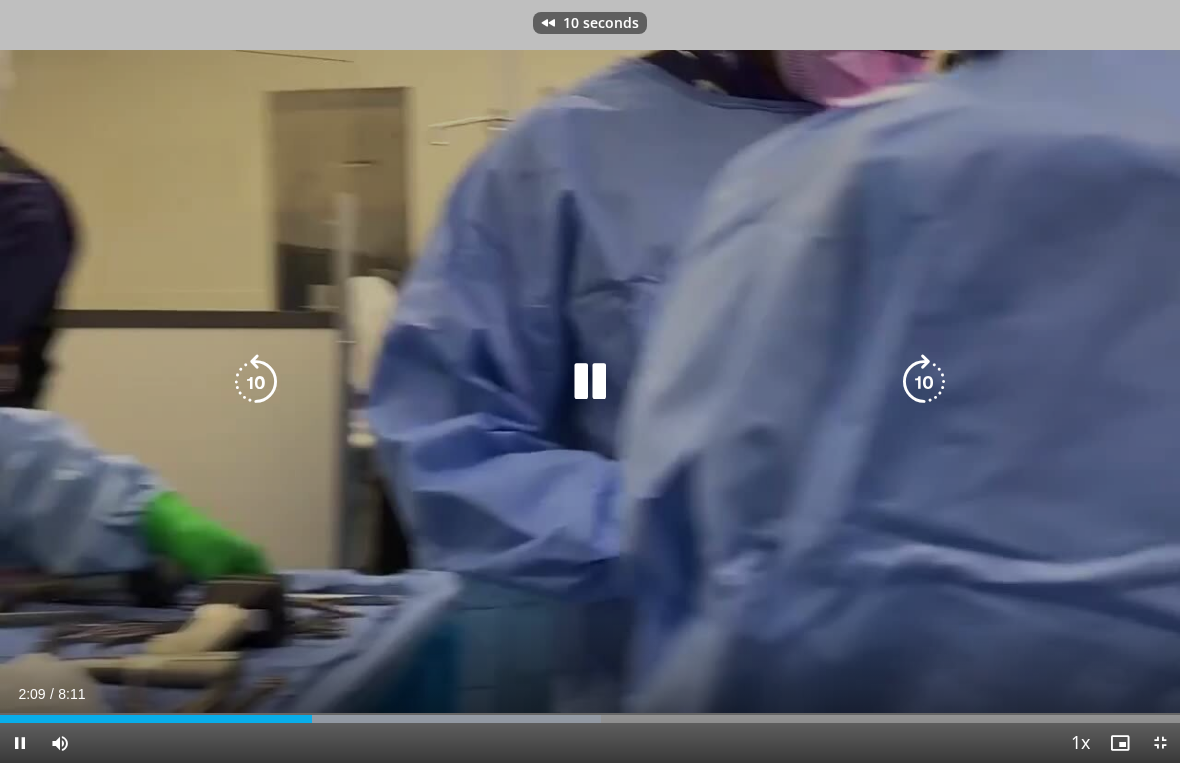 click on "10 seconds
Tap to unmute" at bounding box center [590, 381] 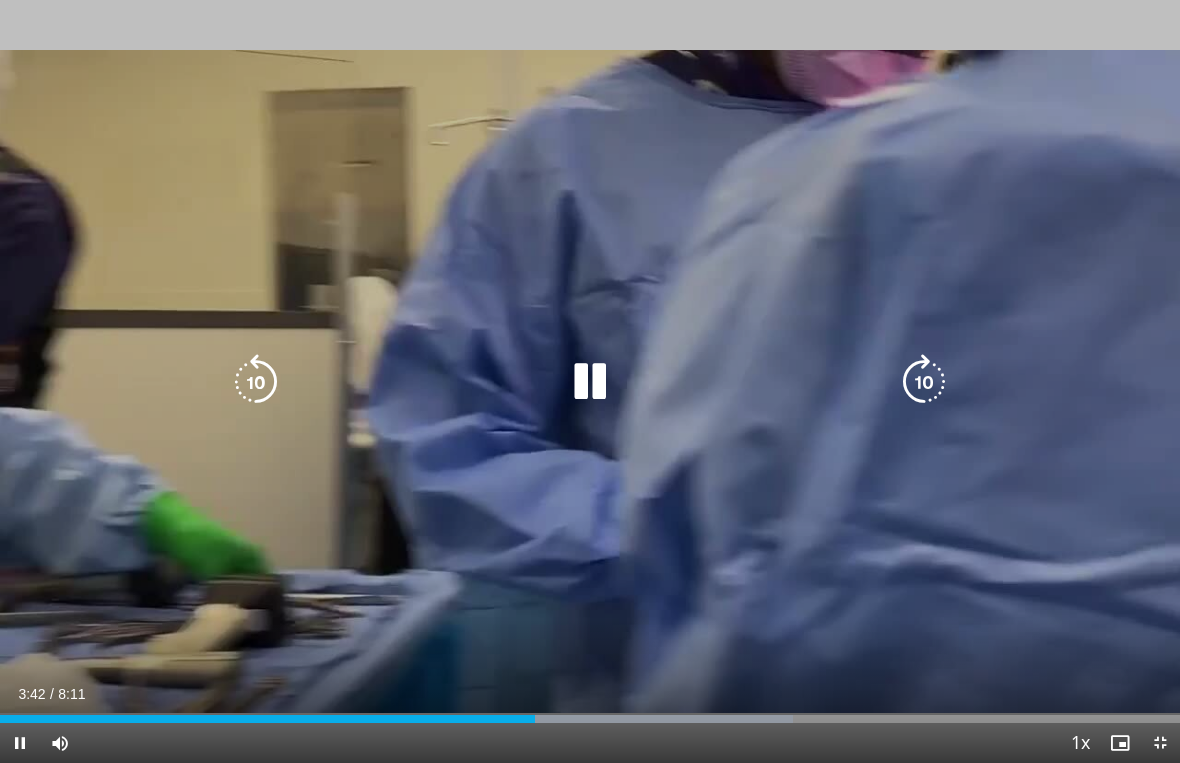 click at bounding box center [590, 382] 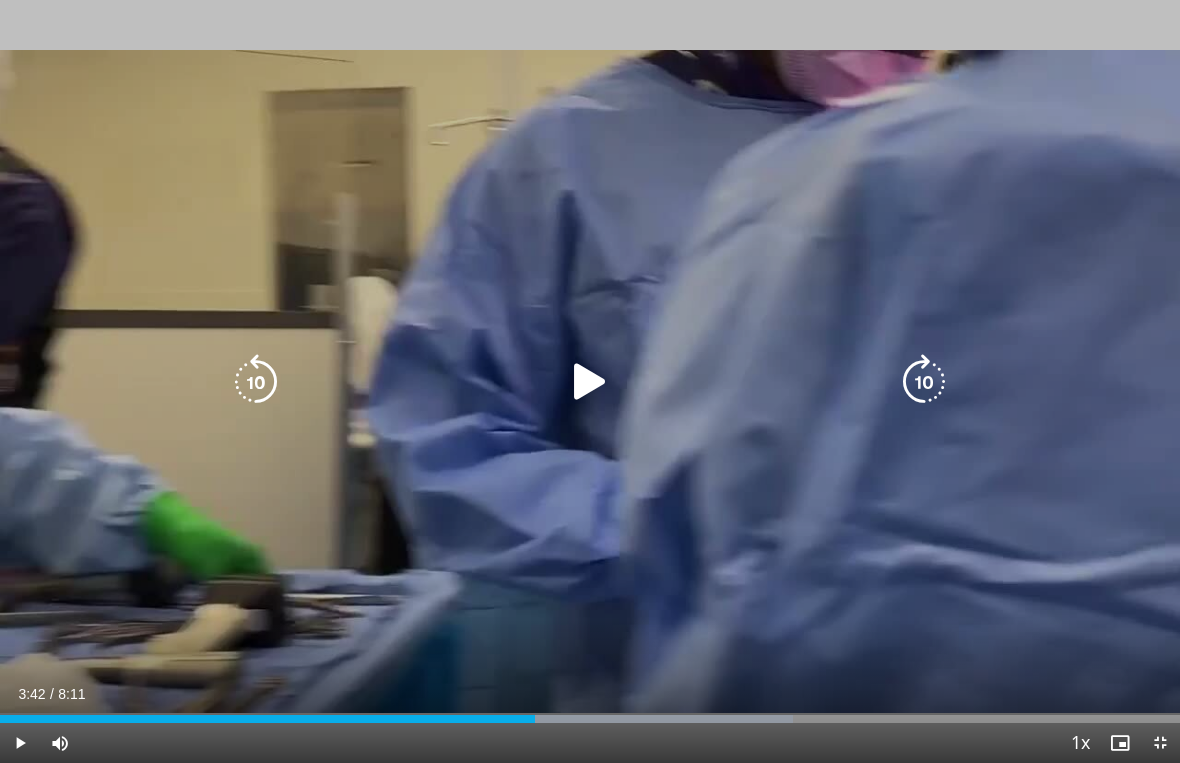 click at bounding box center (590, 382) 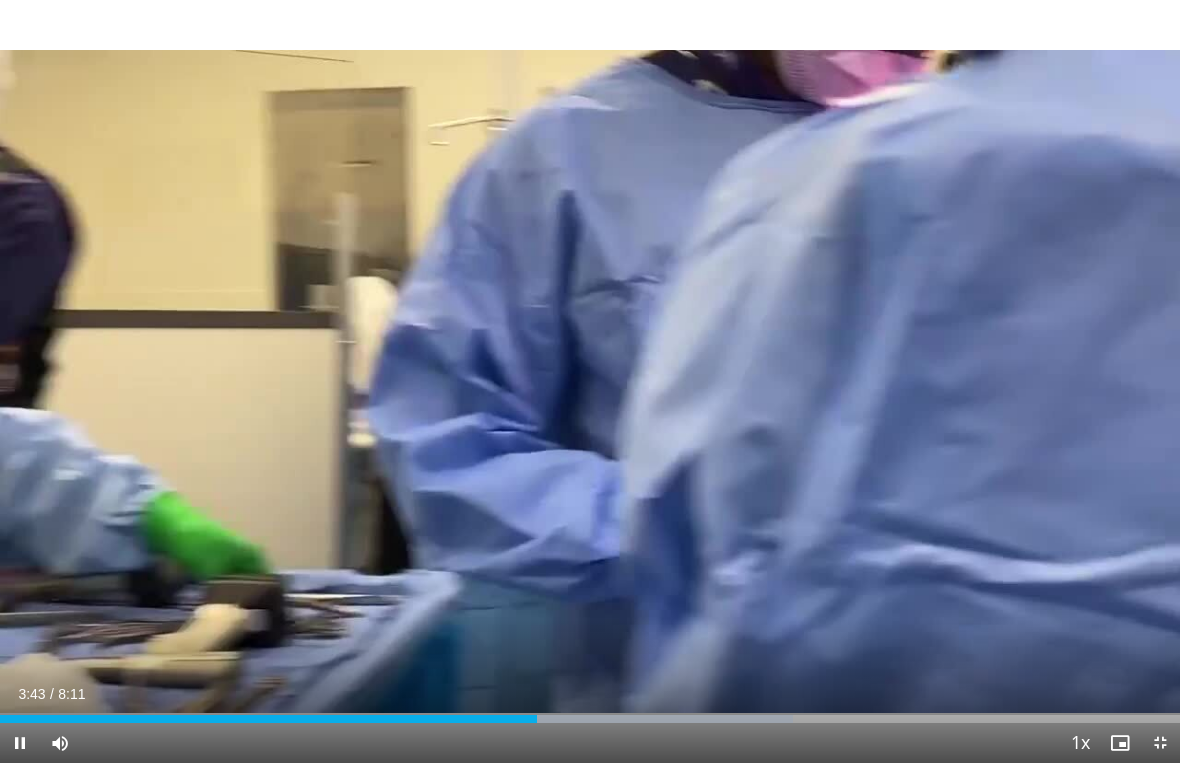 click on "10 seconds
Tap to unmute" at bounding box center [590, 381] 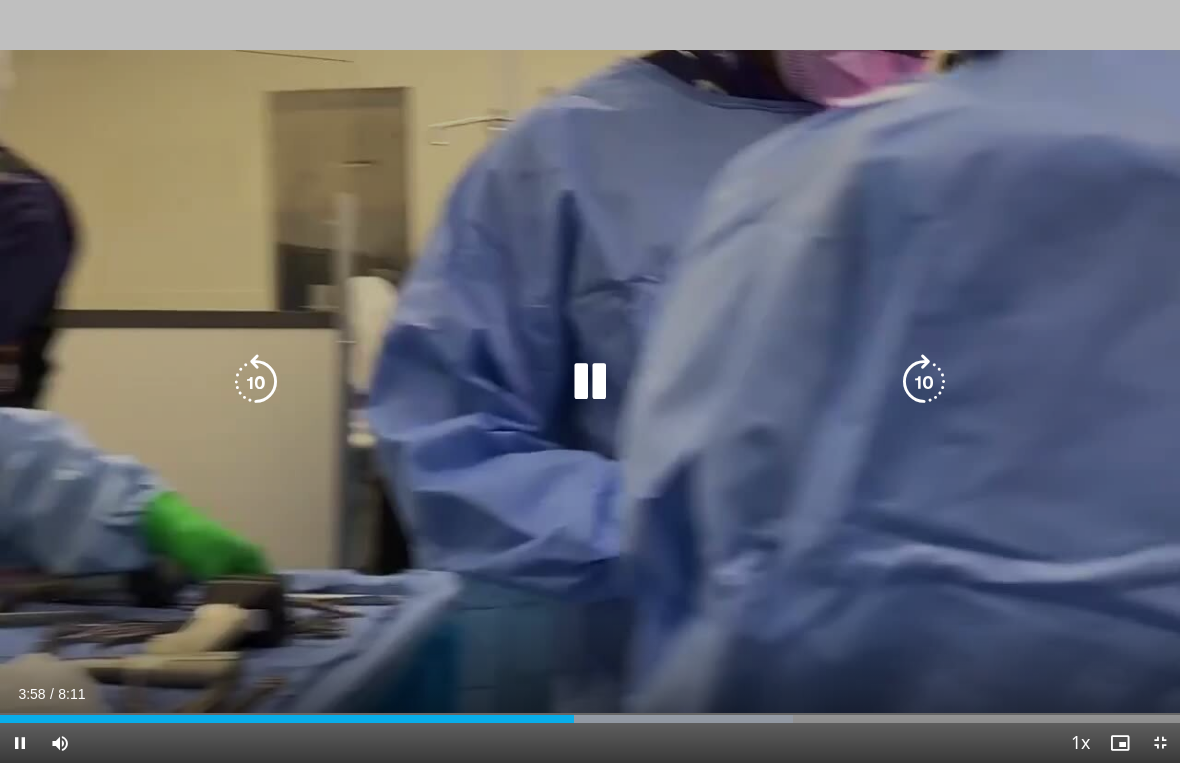click at bounding box center (256, 382) 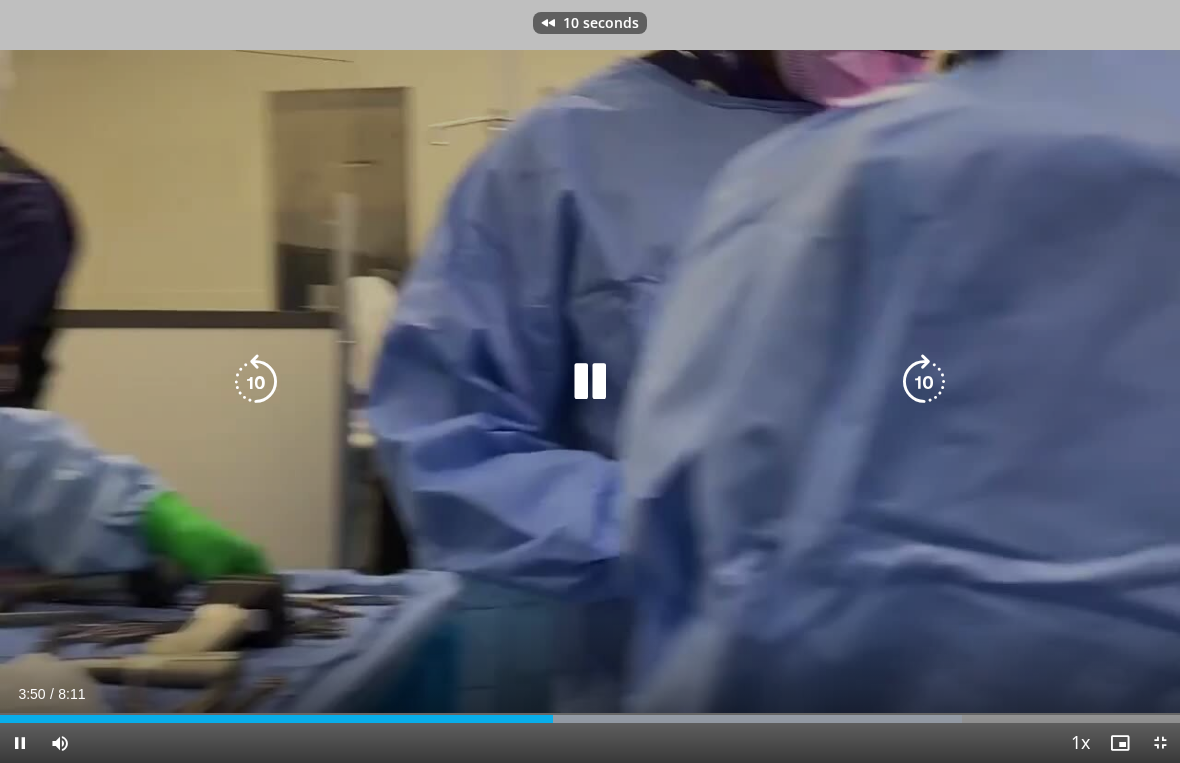 click at bounding box center [256, 382] 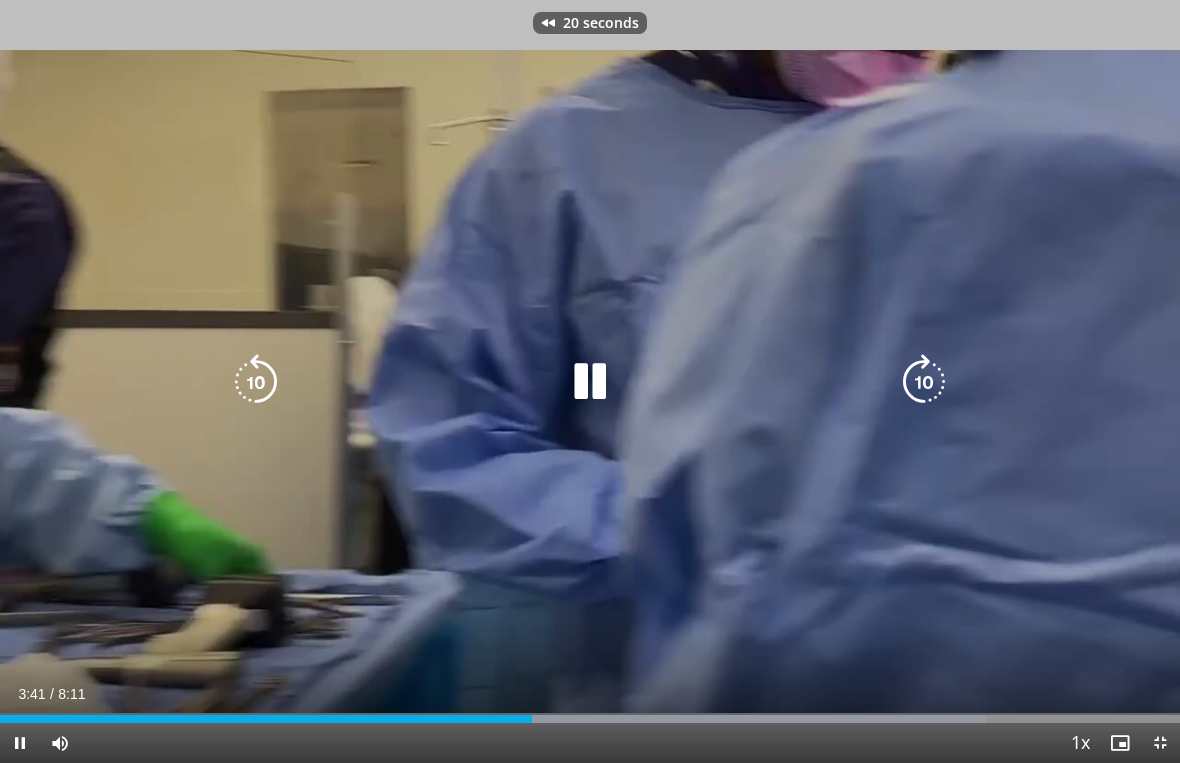 click on "20 seconds
Tap to unmute" at bounding box center [590, 381] 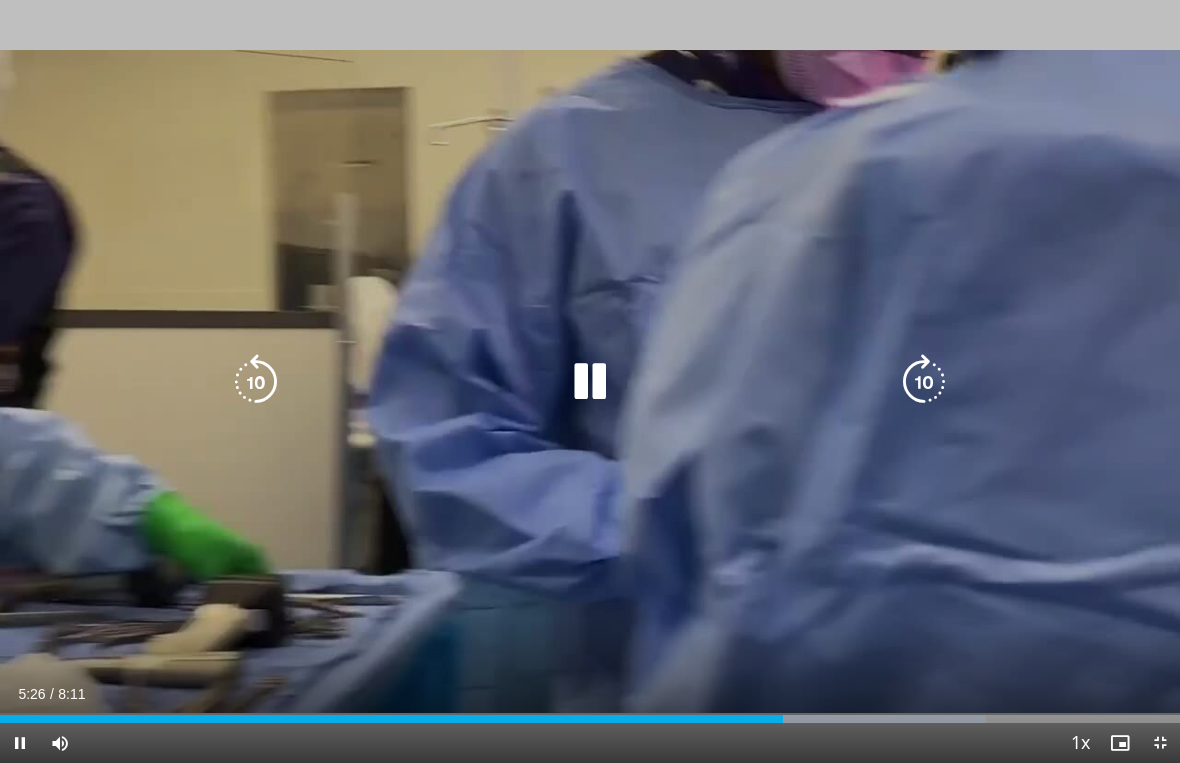 click at bounding box center (924, 382) 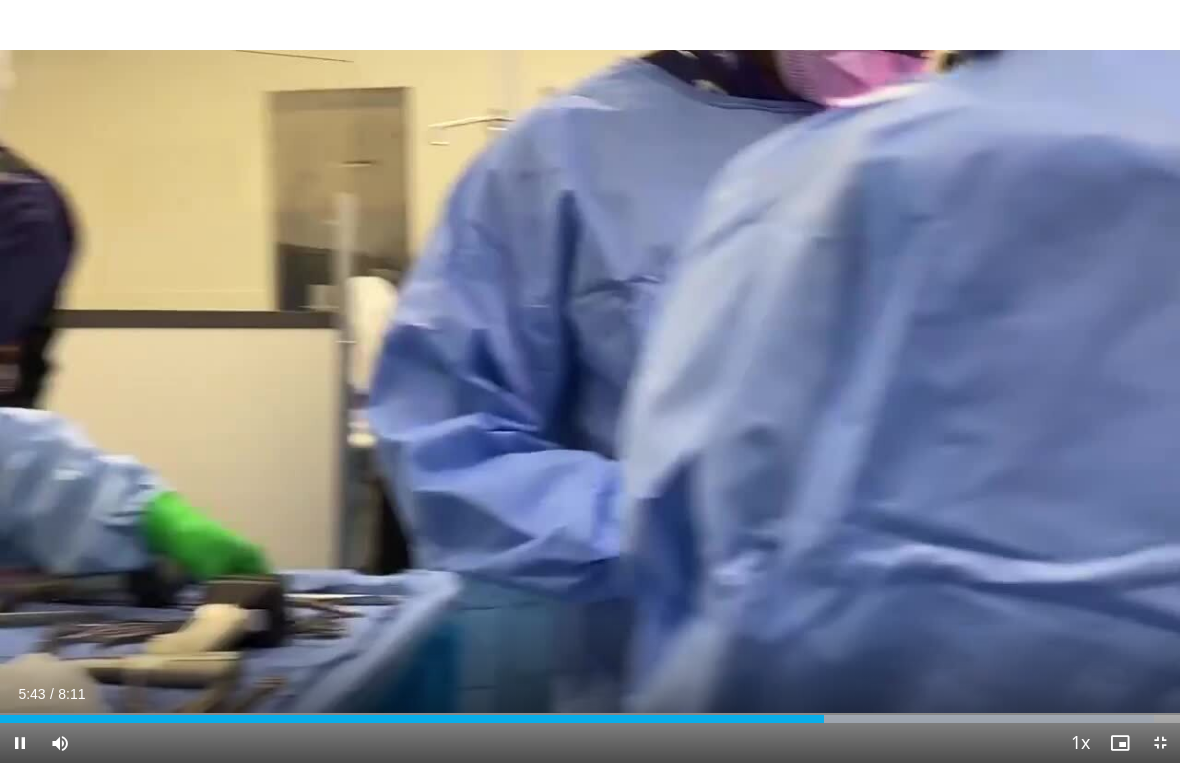 click on "10 seconds
Tap to unmute" at bounding box center (590, 381) 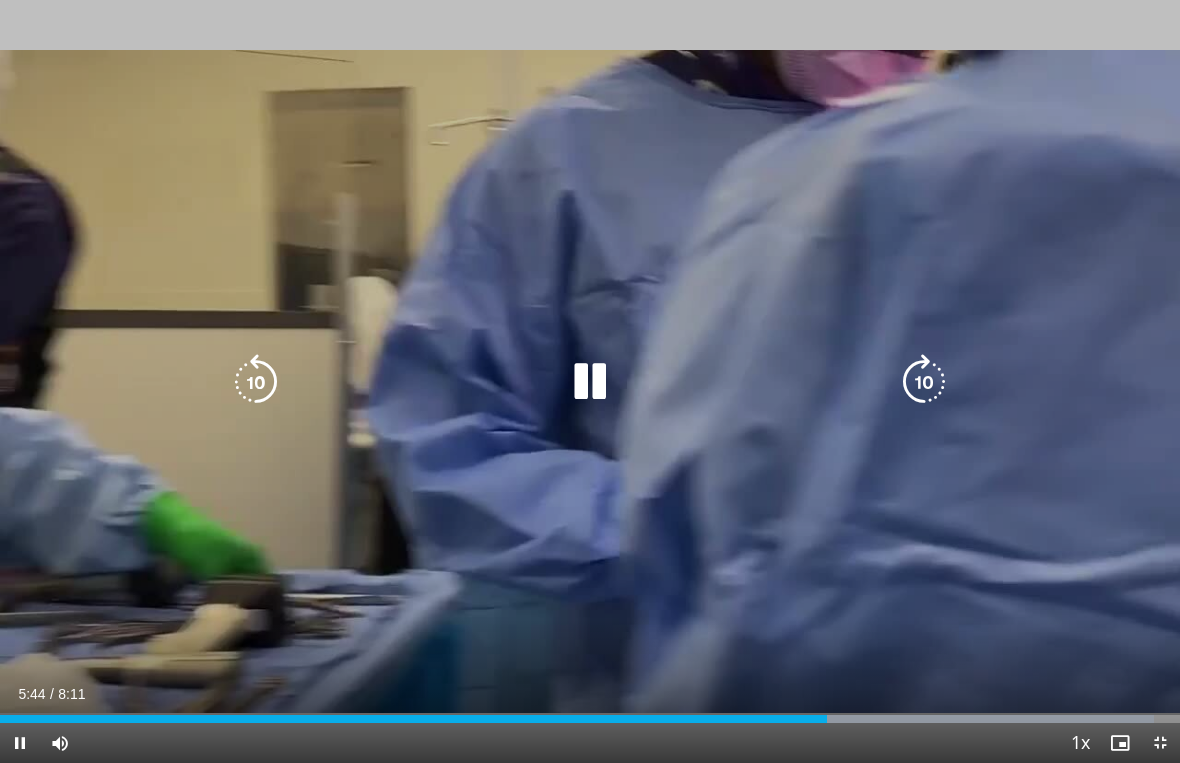 click at bounding box center [590, 382] 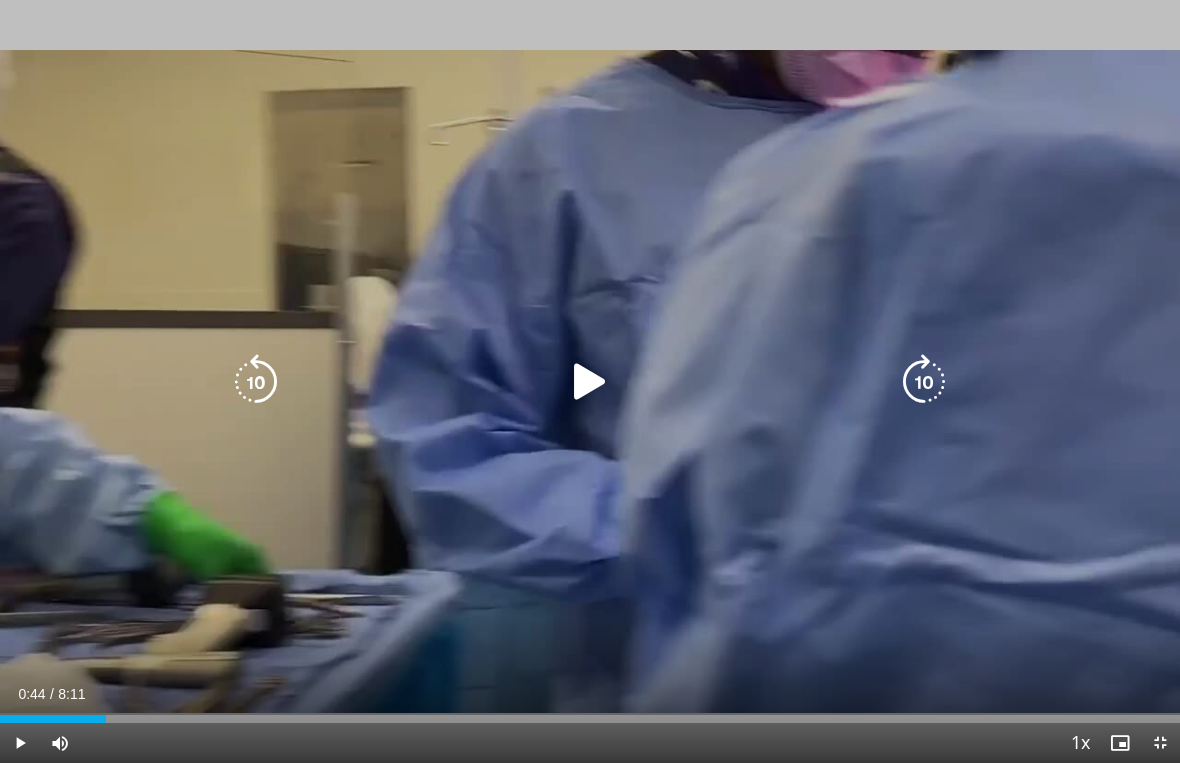click at bounding box center (924, 382) 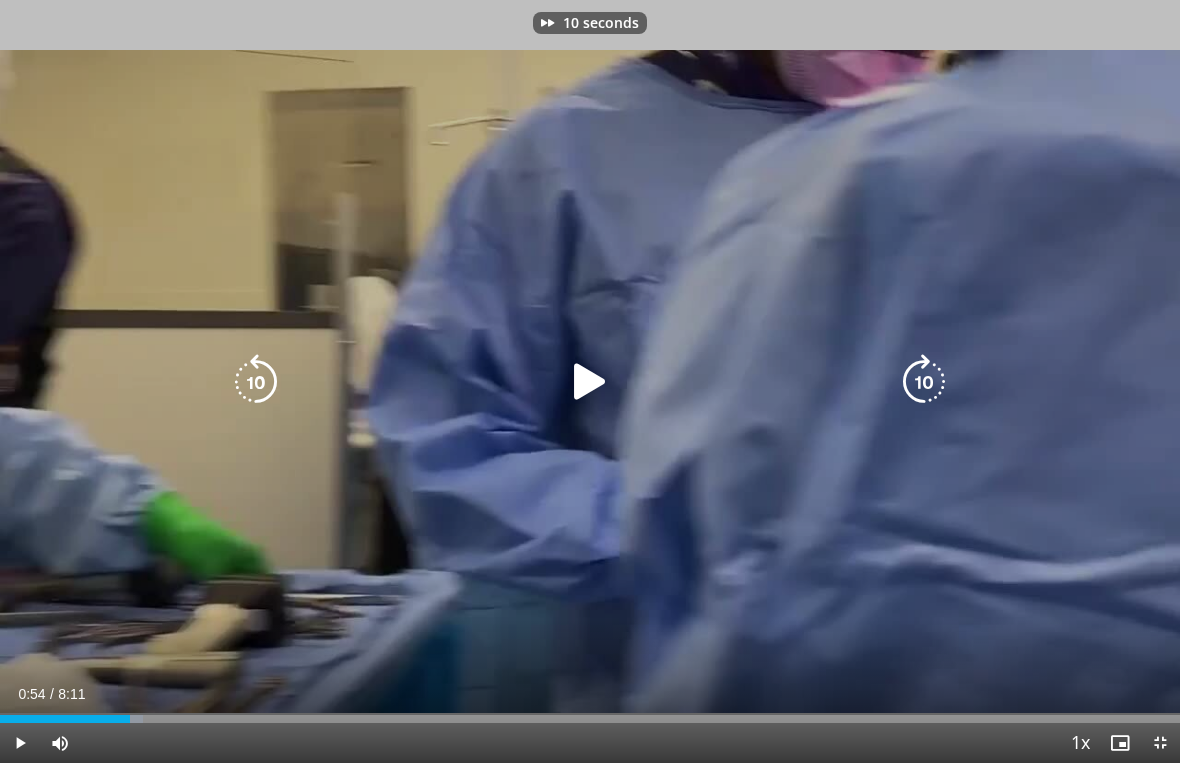 click on "10 seconds
Tap to unmute" at bounding box center (590, 381) 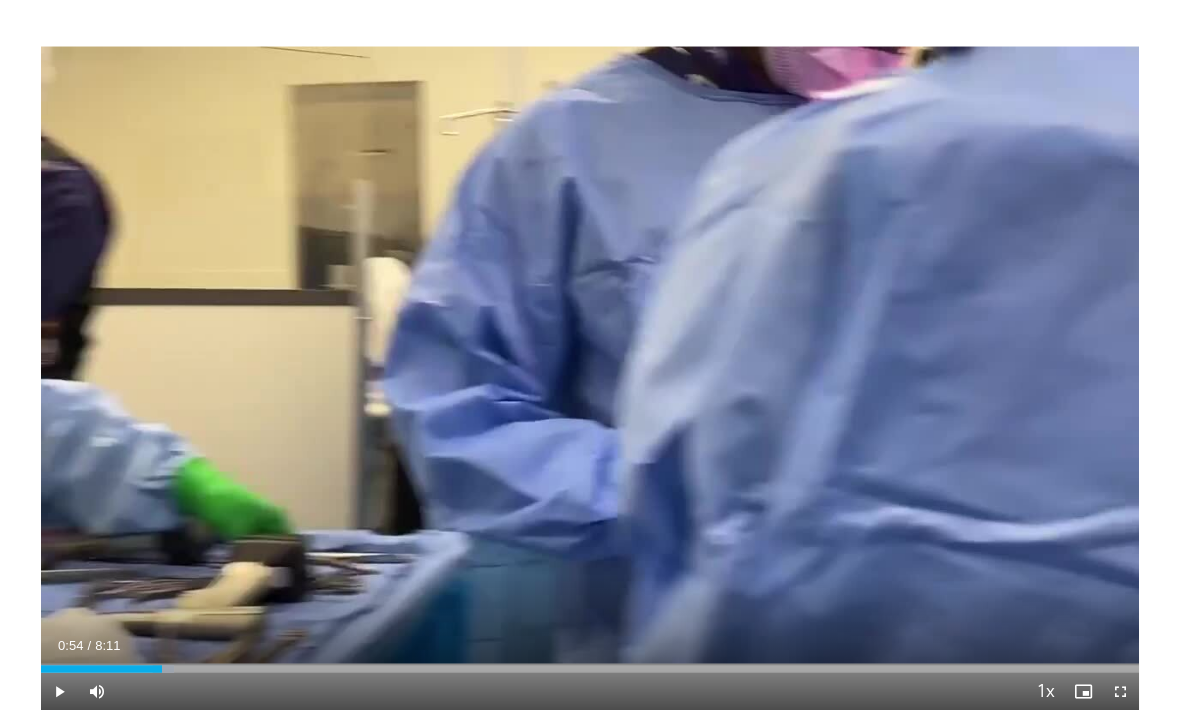 scroll, scrollTop: 0, scrollLeft: 0, axis: both 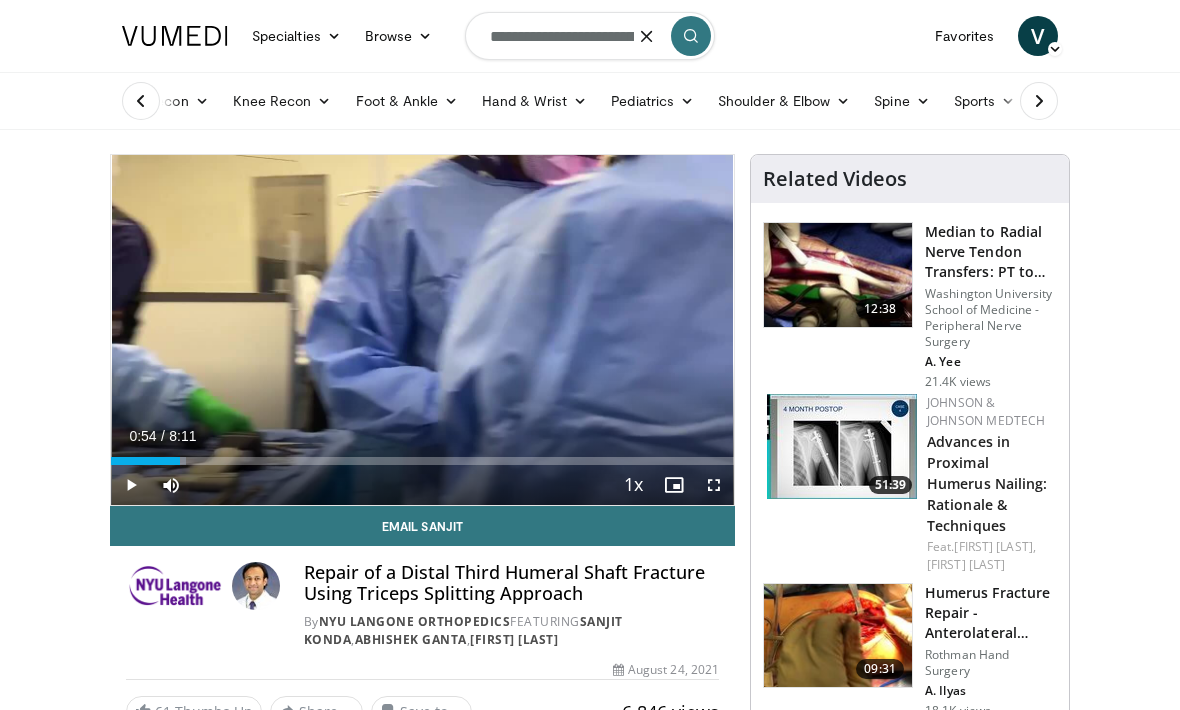 click at bounding box center [647, 36] 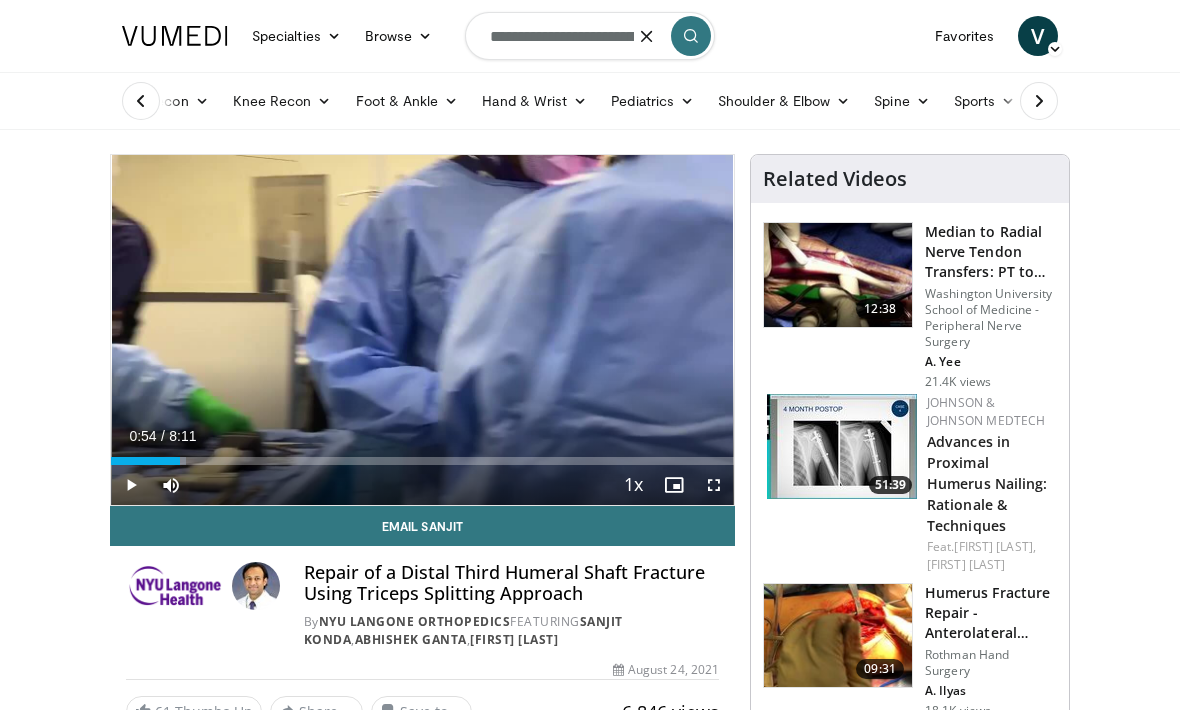 type on "**********" 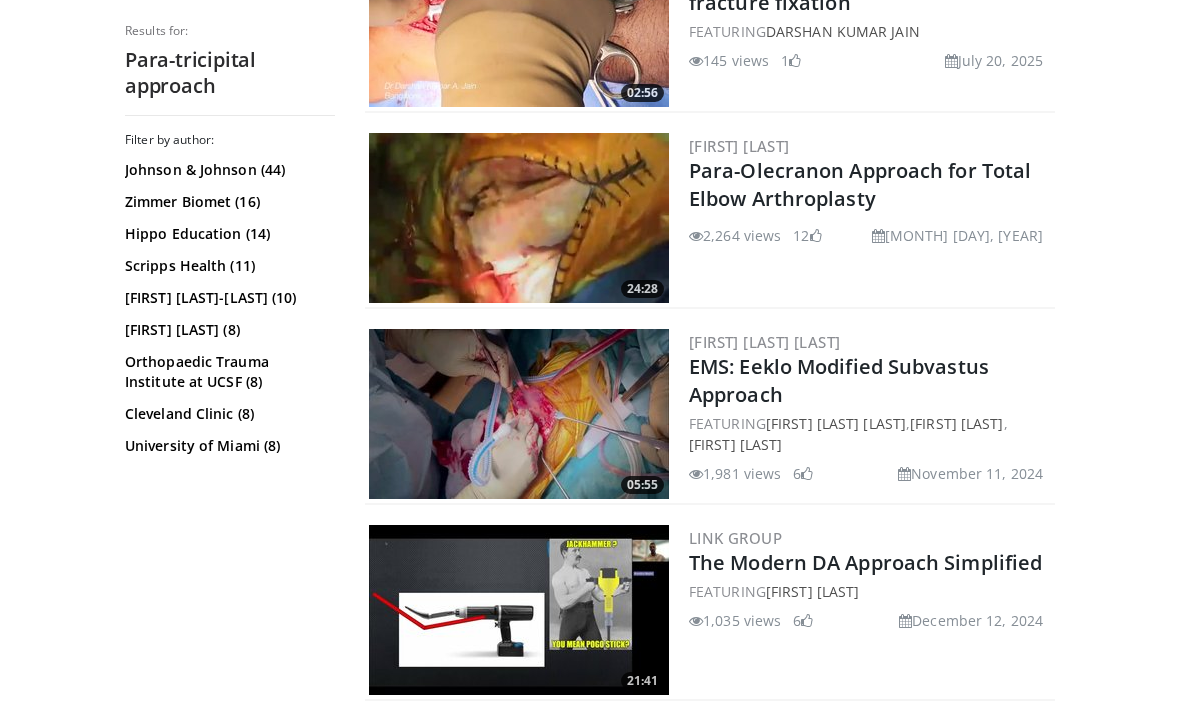 scroll, scrollTop: 839, scrollLeft: 0, axis: vertical 